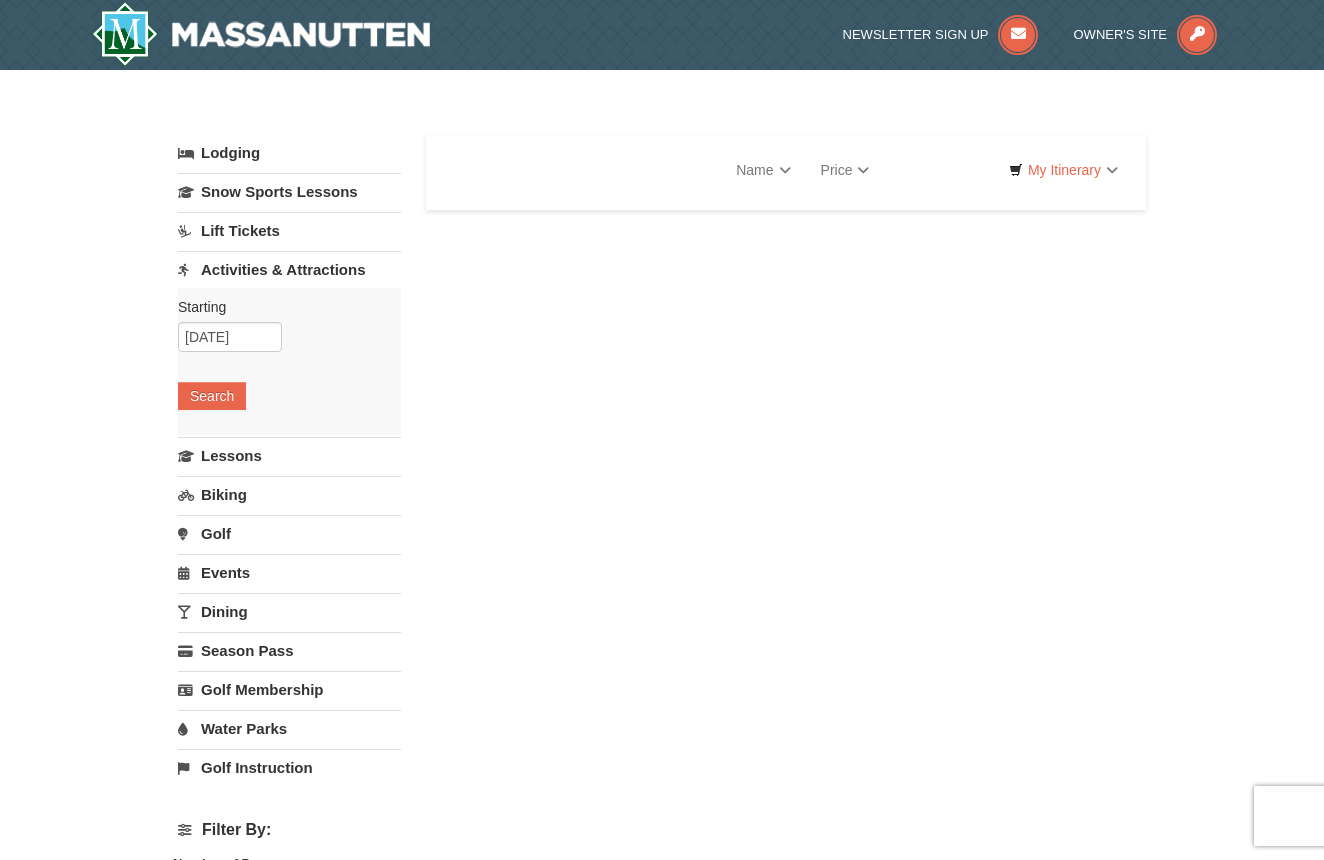 scroll, scrollTop: 0, scrollLeft: 0, axis: both 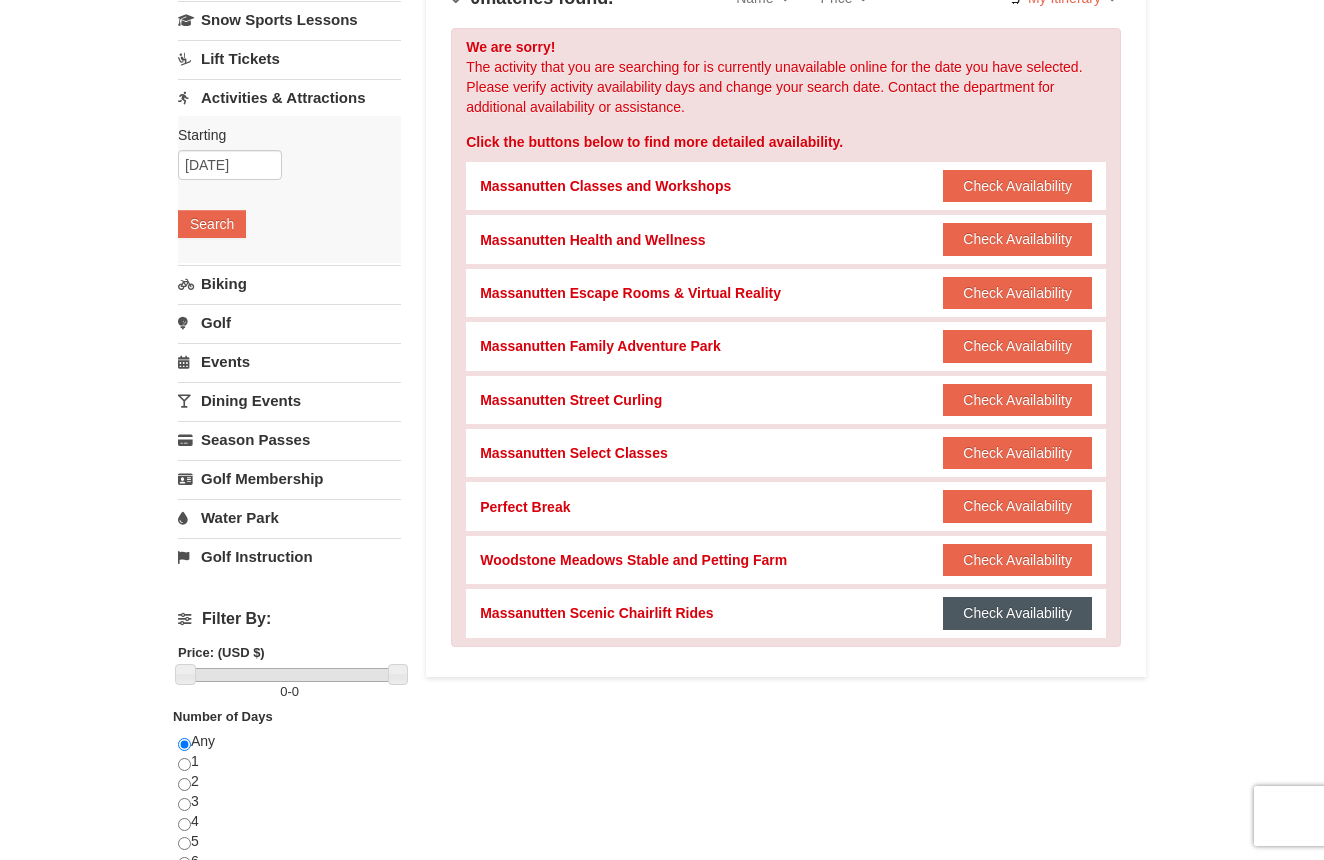 click on "Check Availability" at bounding box center [1017, 613] 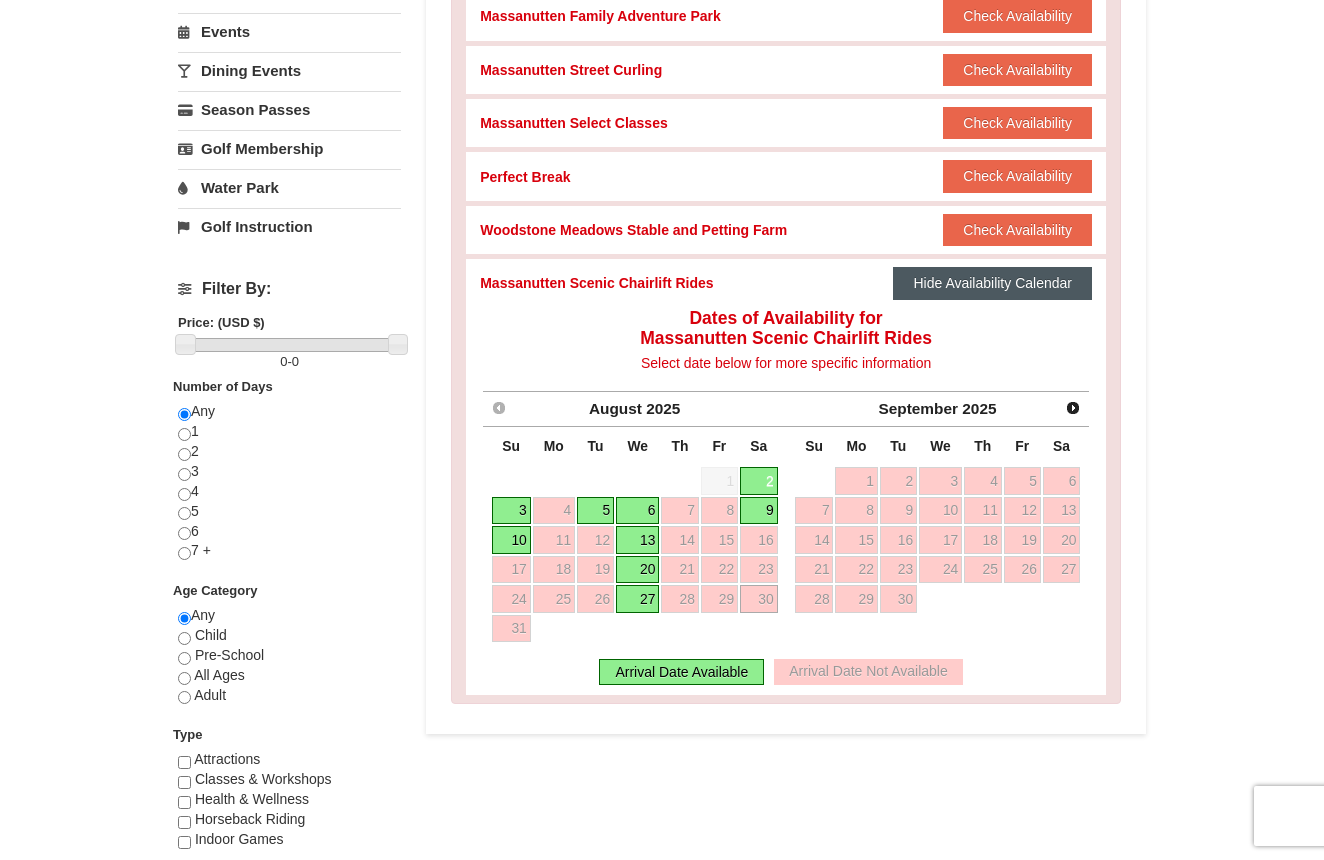 scroll, scrollTop: 505, scrollLeft: 0, axis: vertical 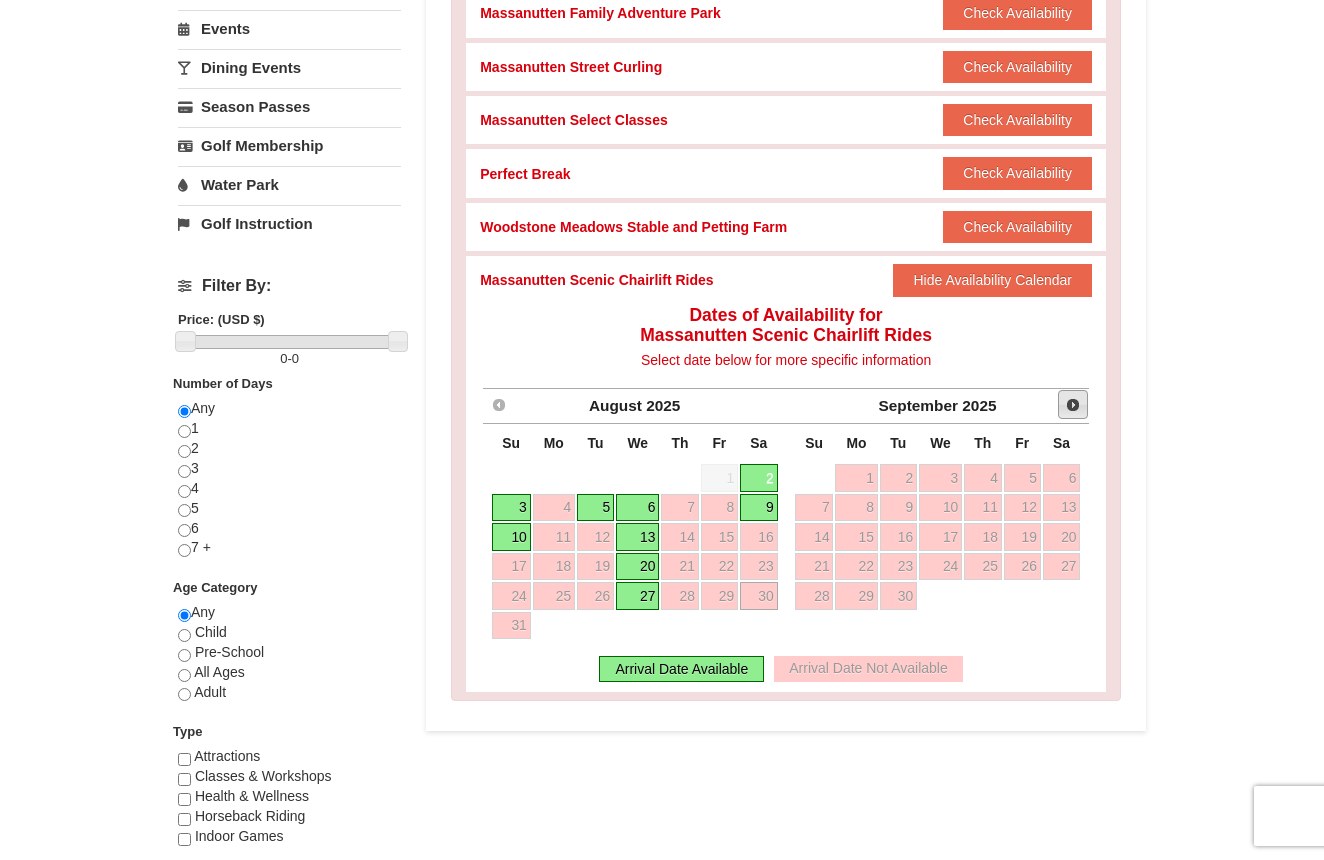 click on "Next" at bounding box center (1073, 405) 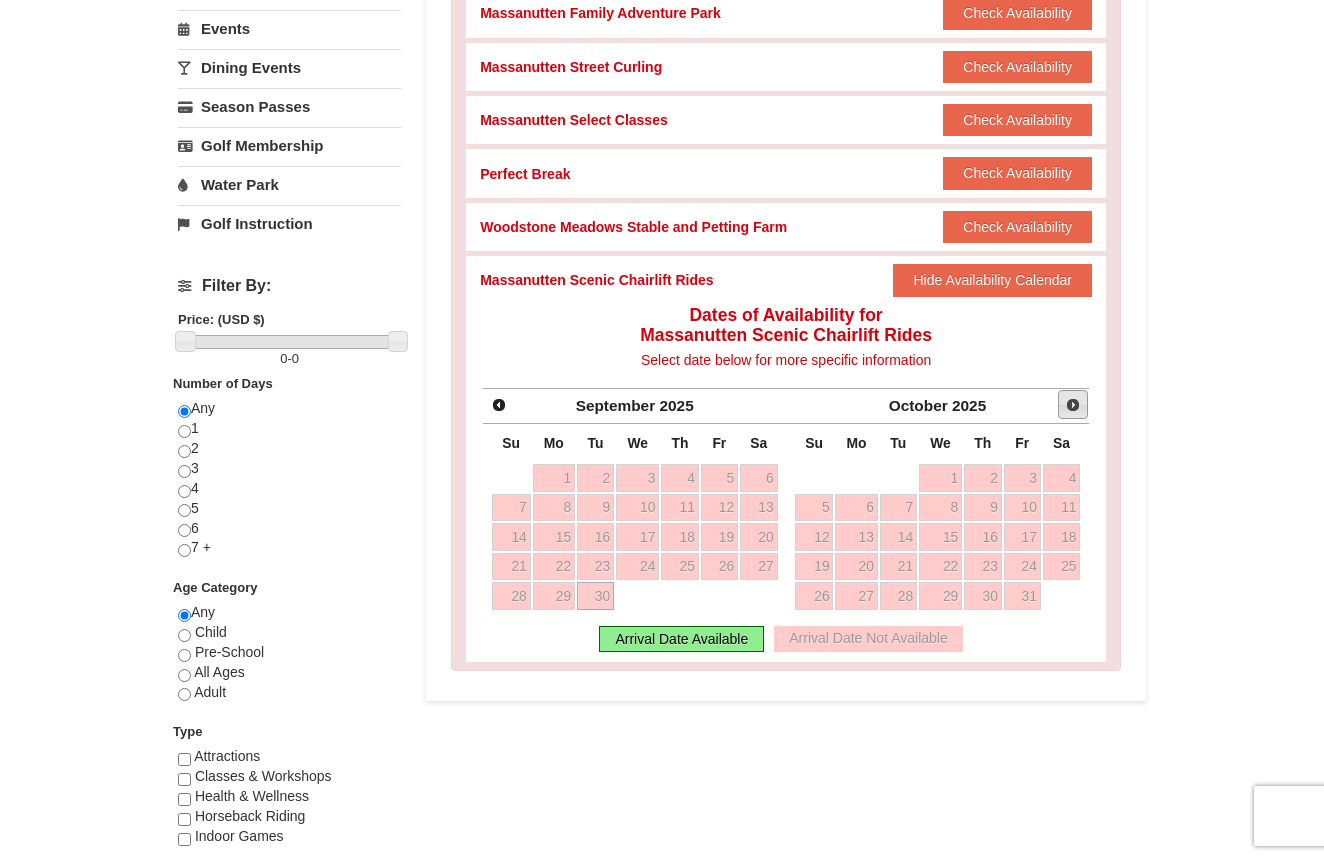 click on "Next" at bounding box center (1073, 405) 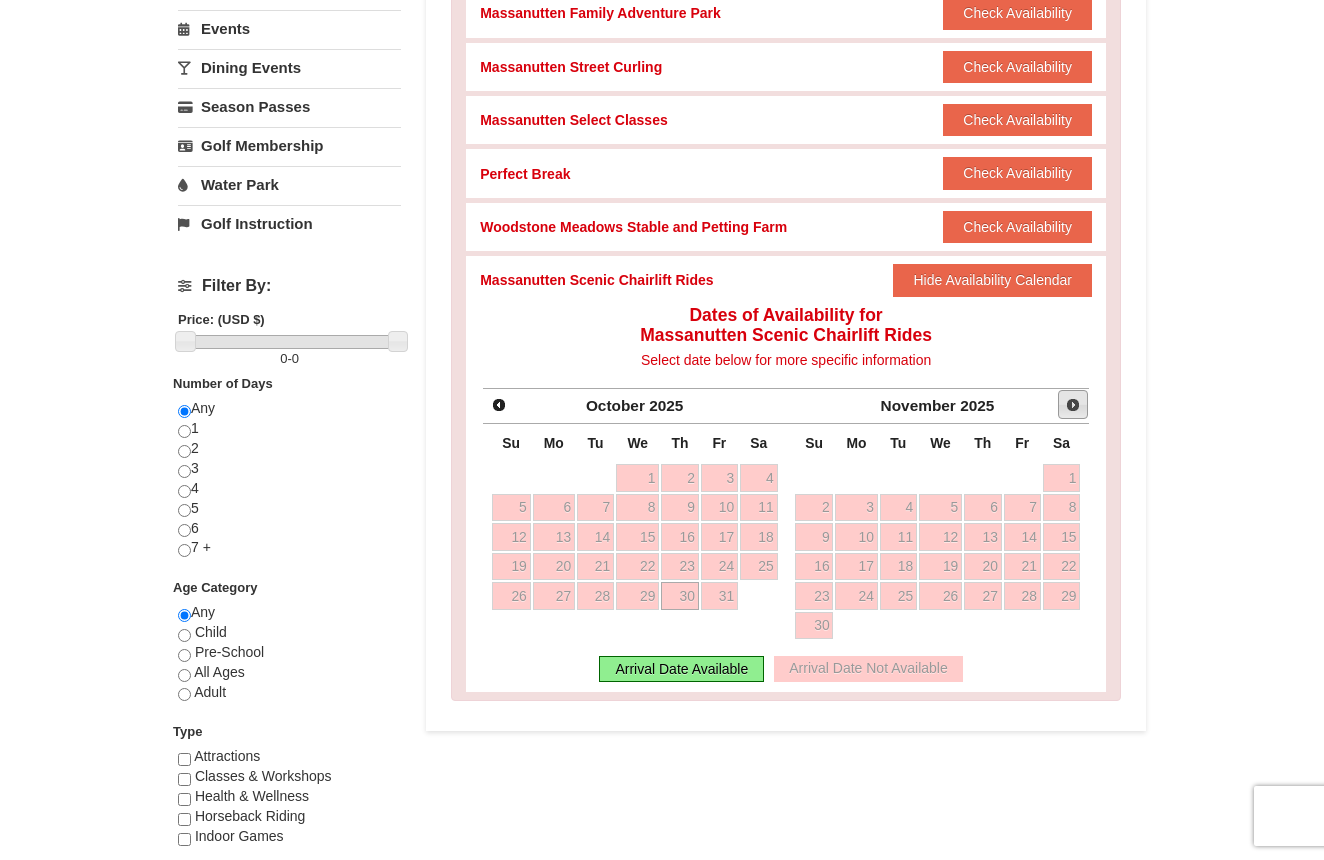 click on "Next" at bounding box center (1073, 405) 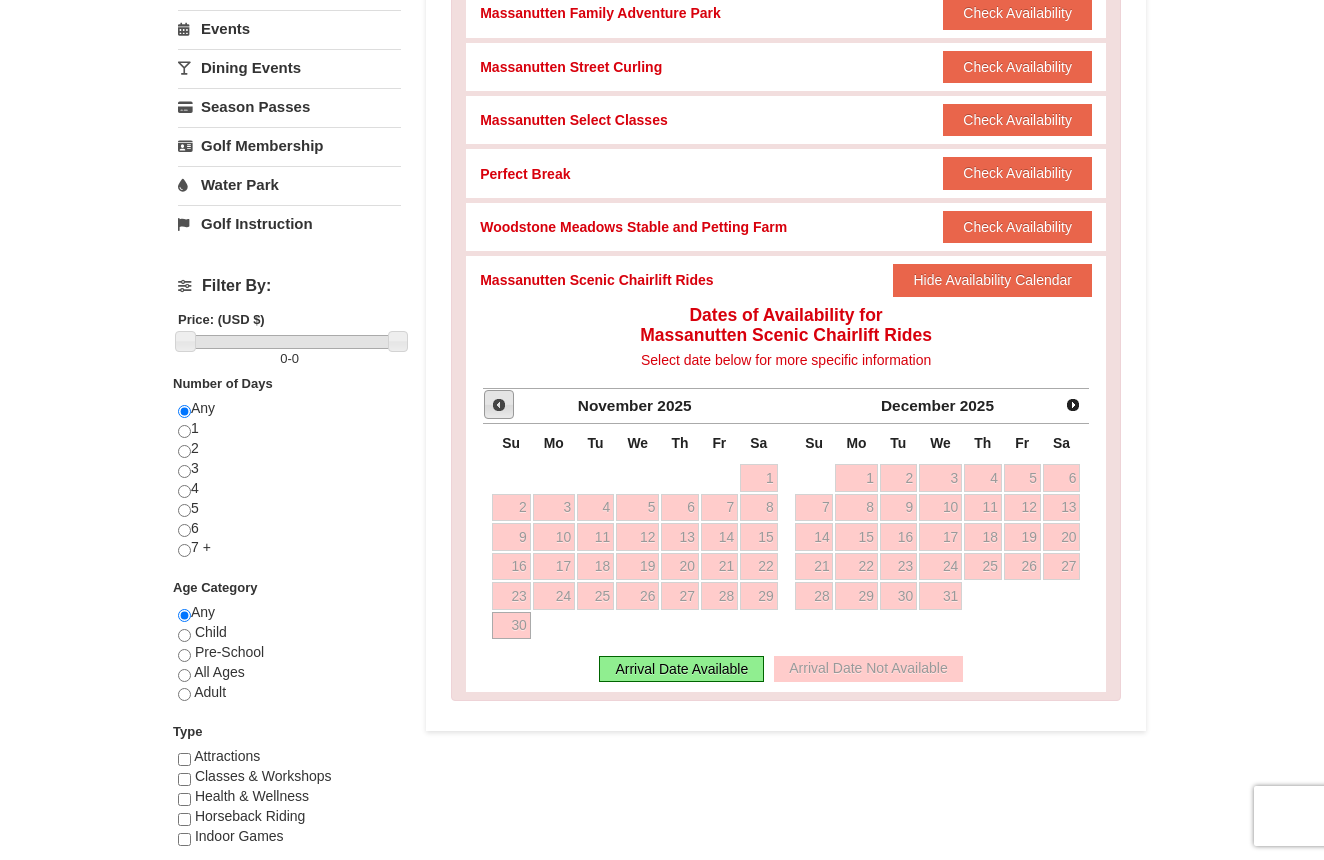 click on "Prev" at bounding box center (499, 405) 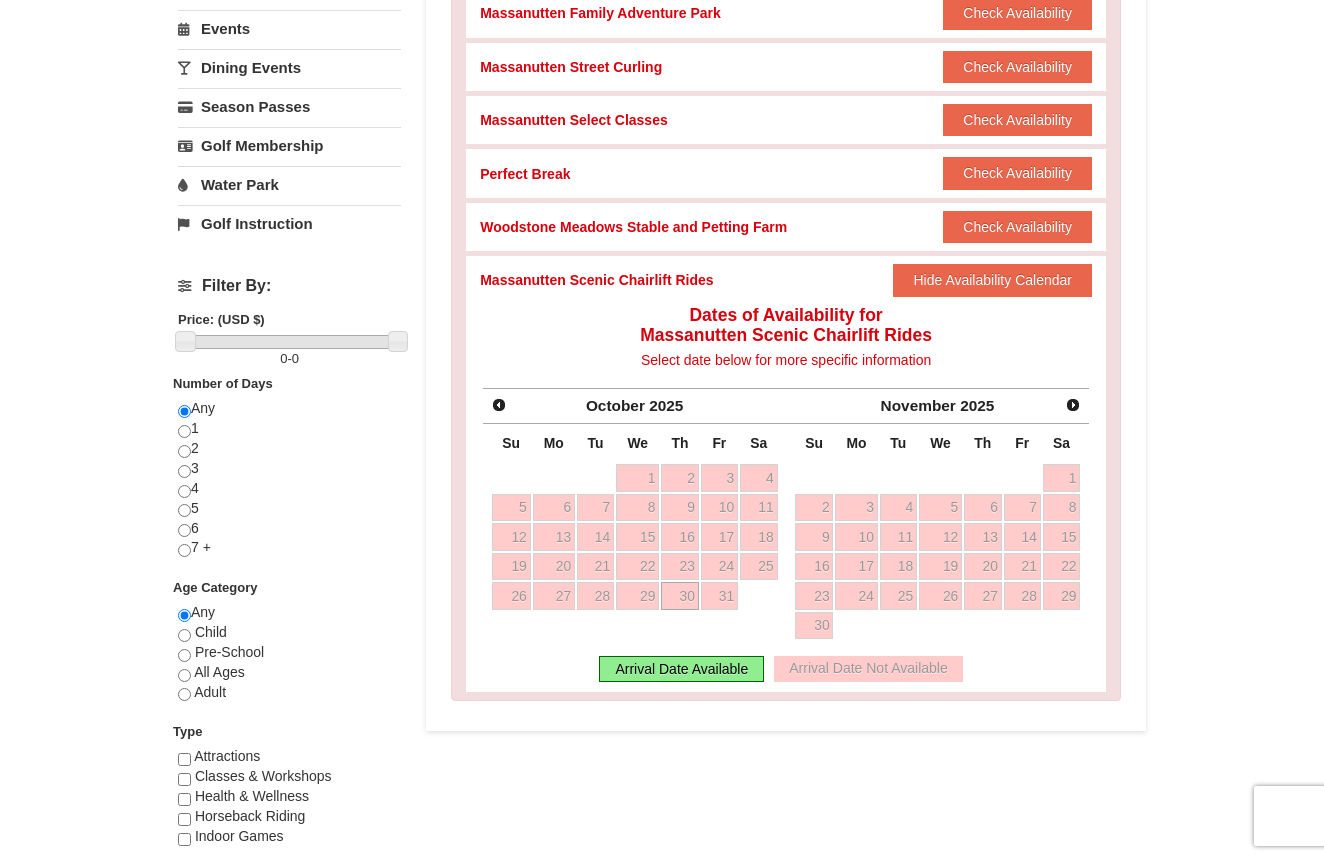 click on "Prev" at bounding box center [499, 405] 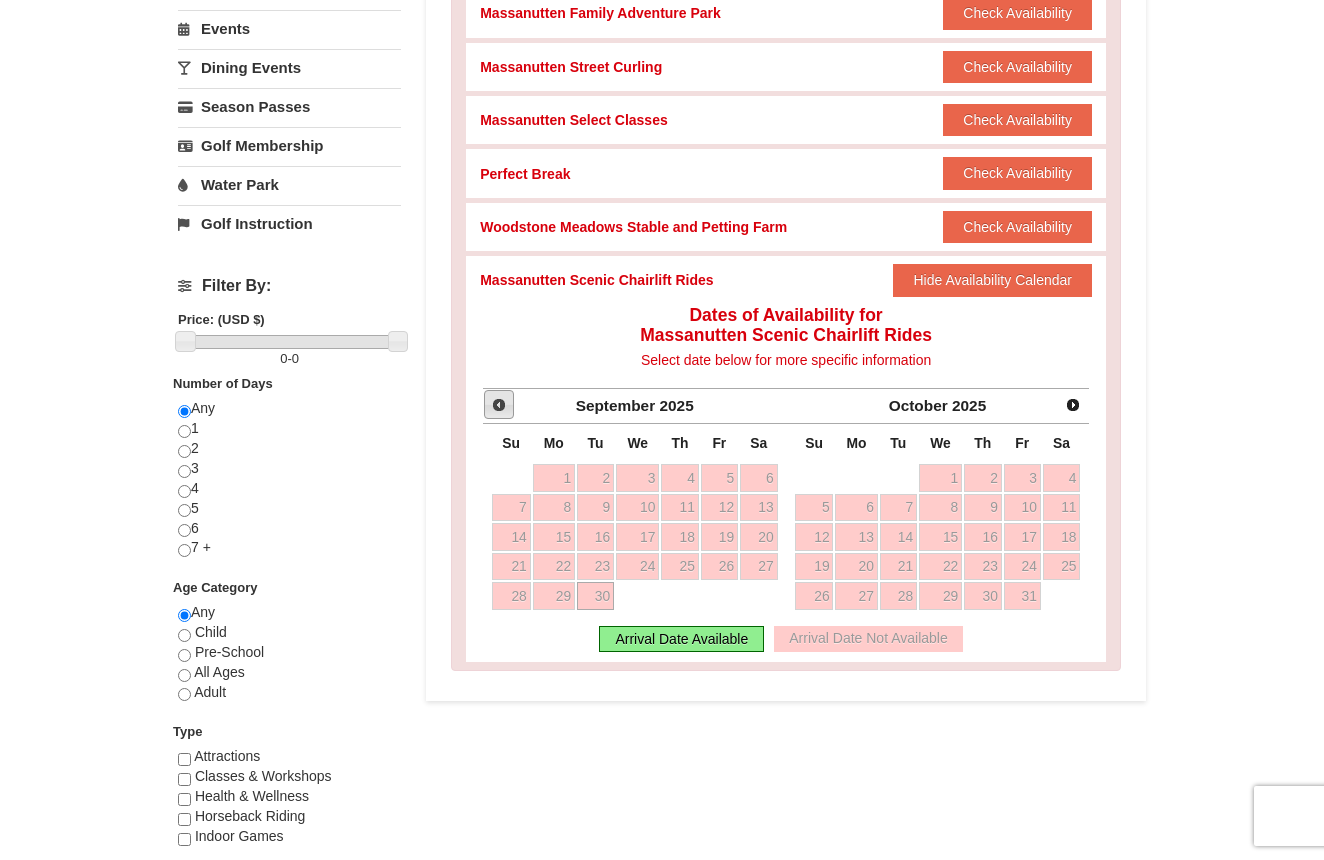 click on "Prev" at bounding box center (499, 405) 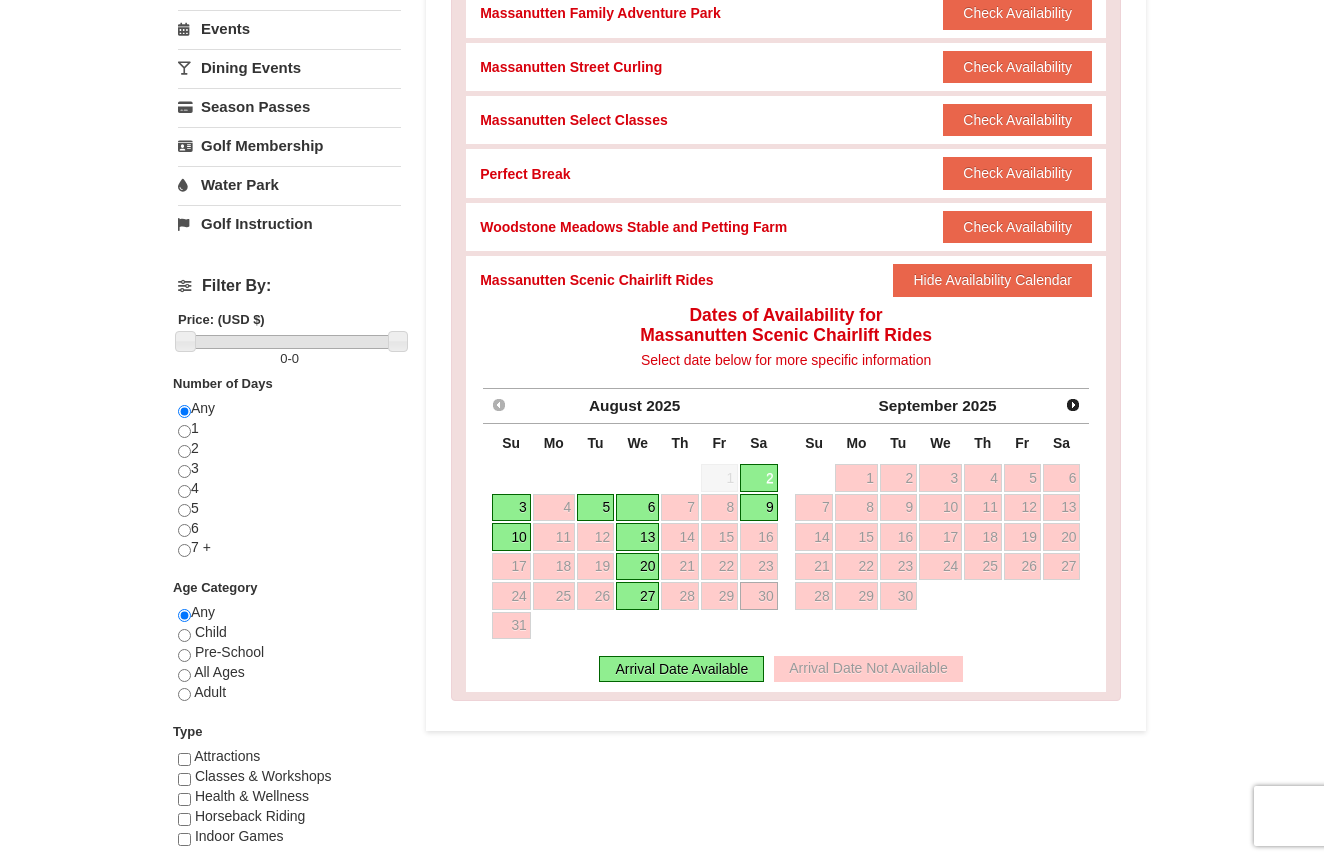 click on "3" at bounding box center (511, 508) 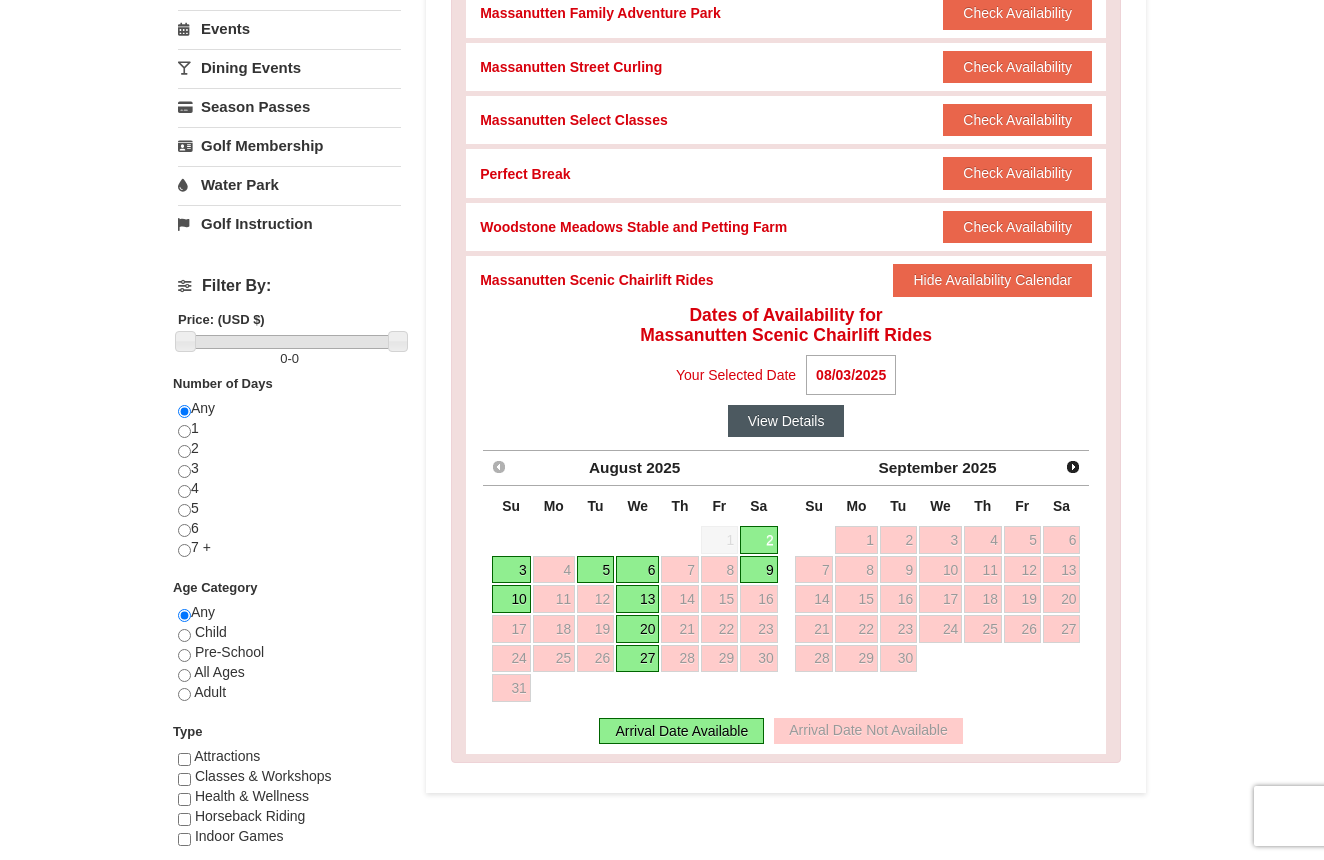 click on "View Details" at bounding box center (786, 421) 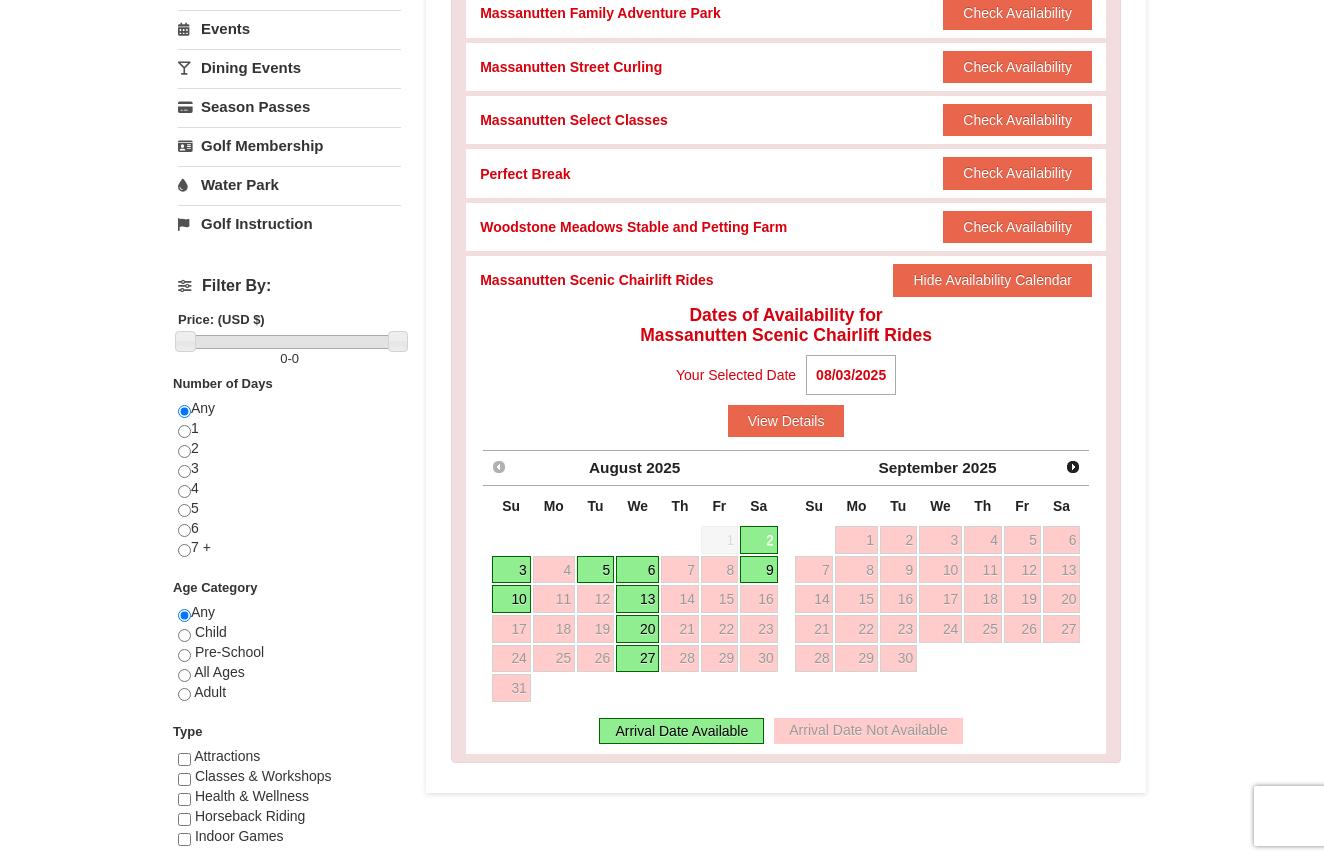 click on "9" at bounding box center (759, 570) 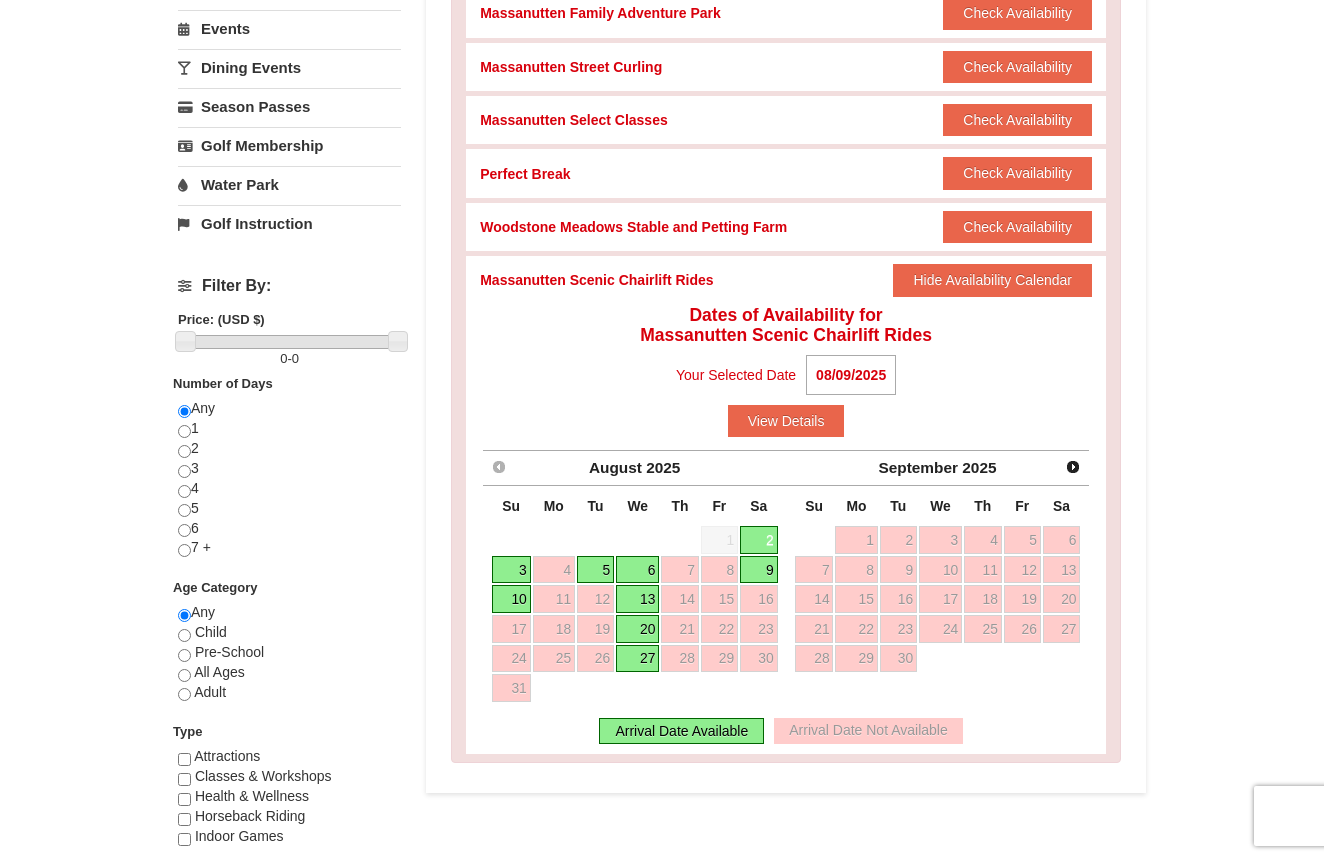 click on "9" at bounding box center (759, 570) 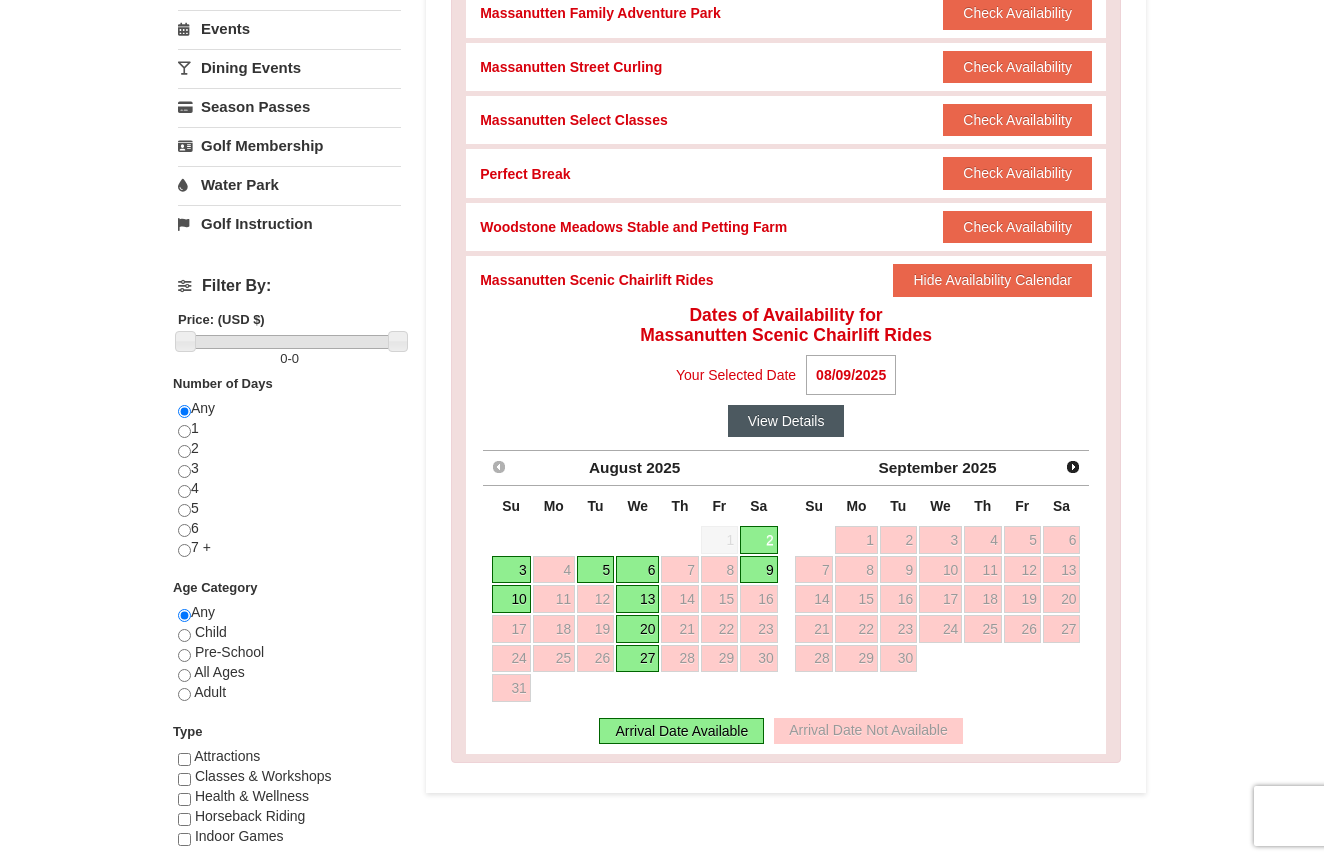 click on "View Details" at bounding box center (786, 421) 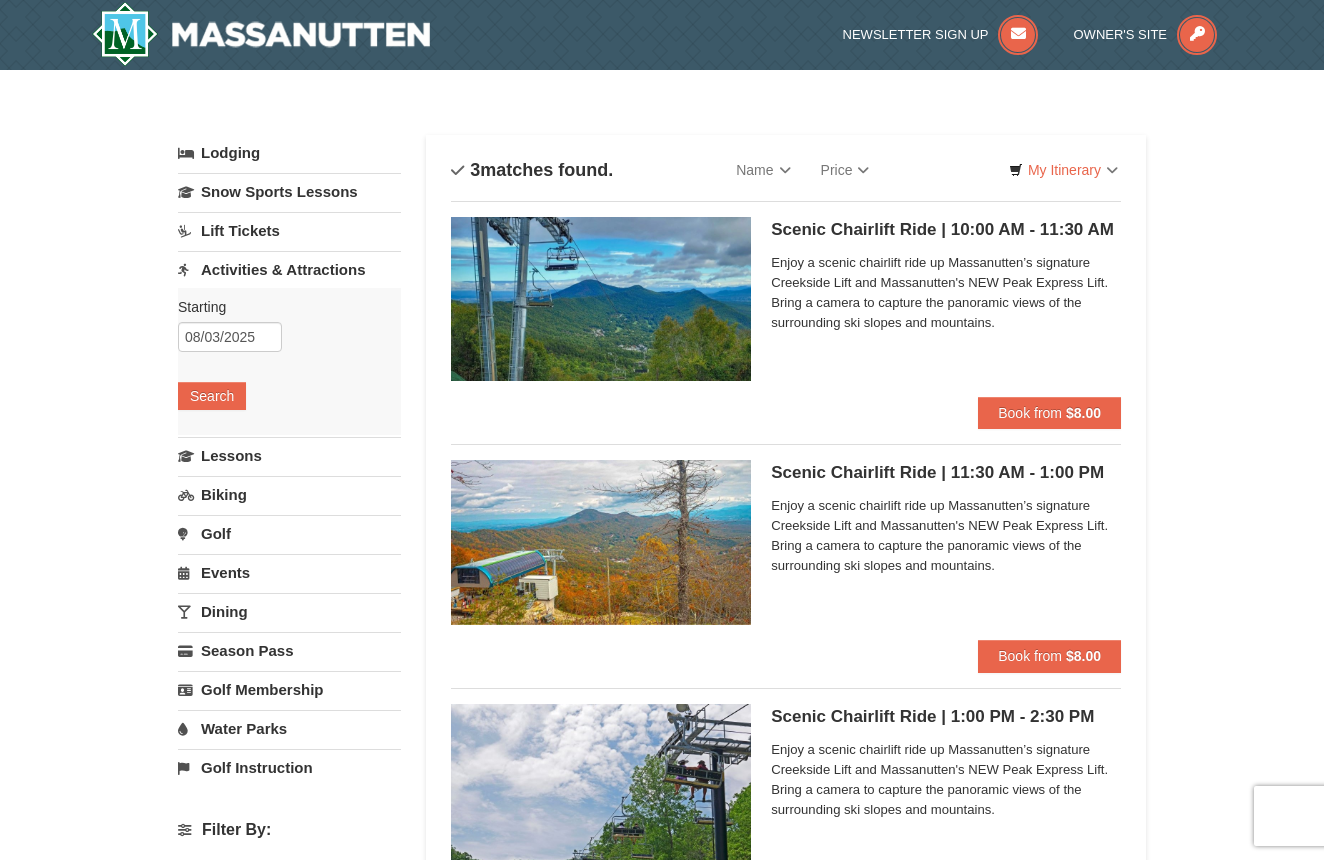 scroll, scrollTop: 0, scrollLeft: 0, axis: both 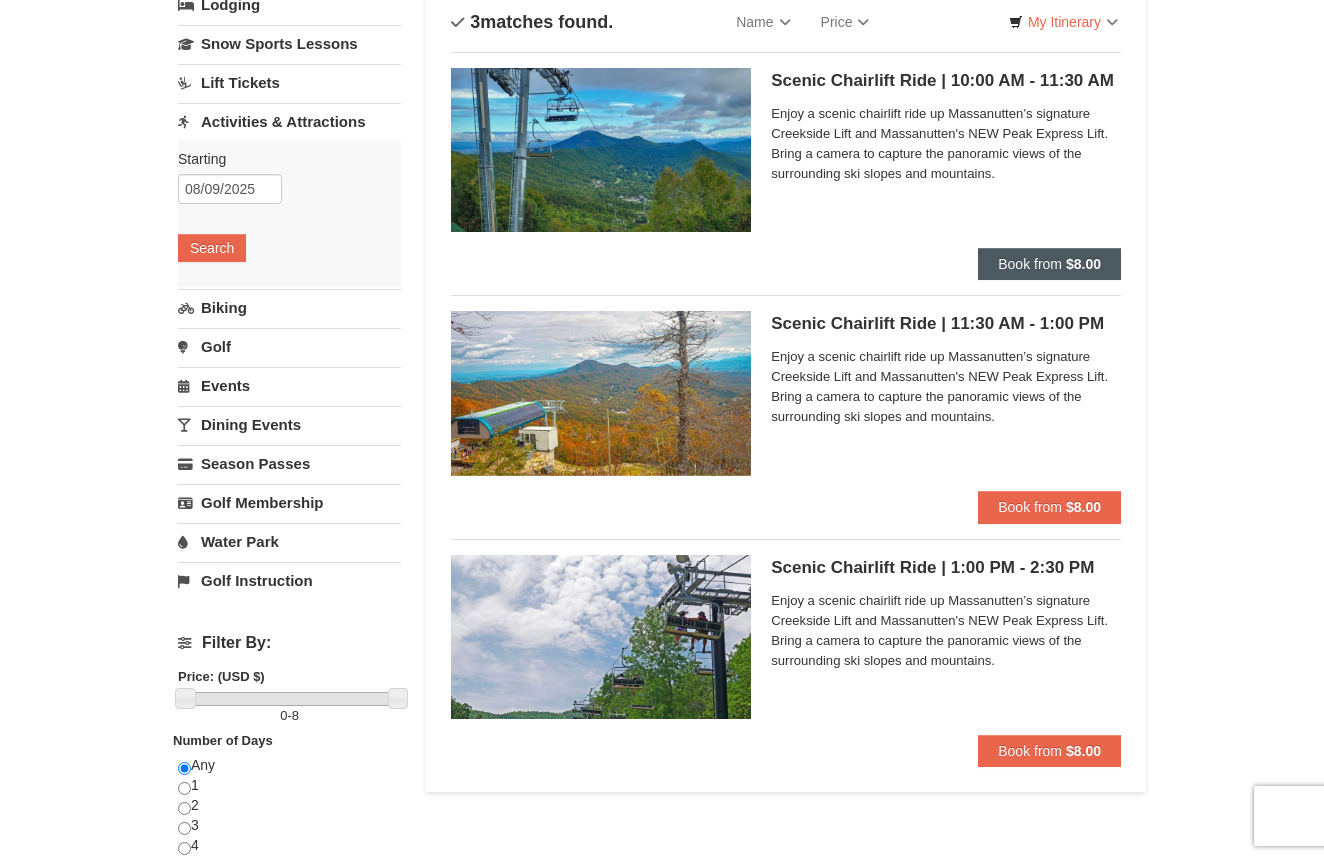 click on "$8.00" at bounding box center (1083, 264) 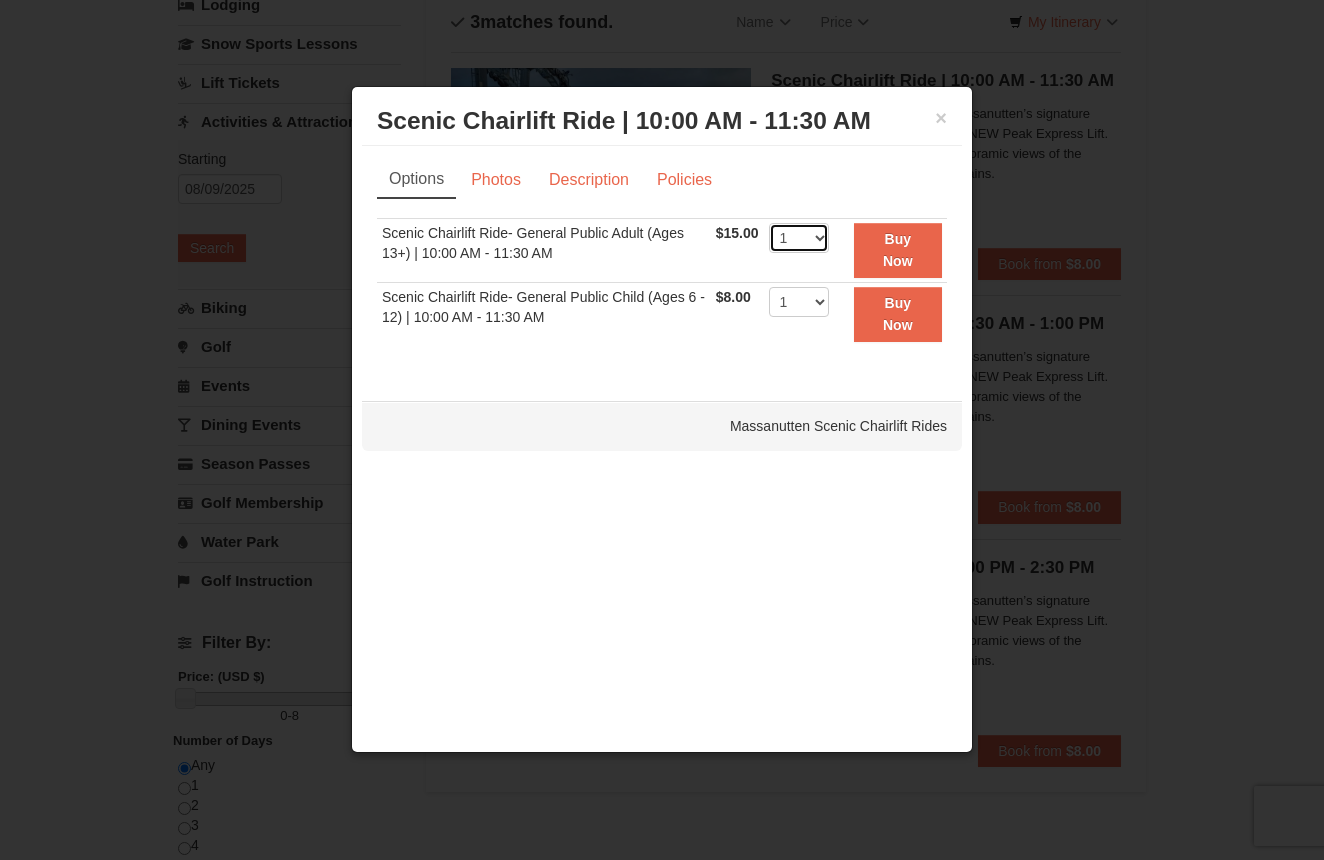 select on "2" 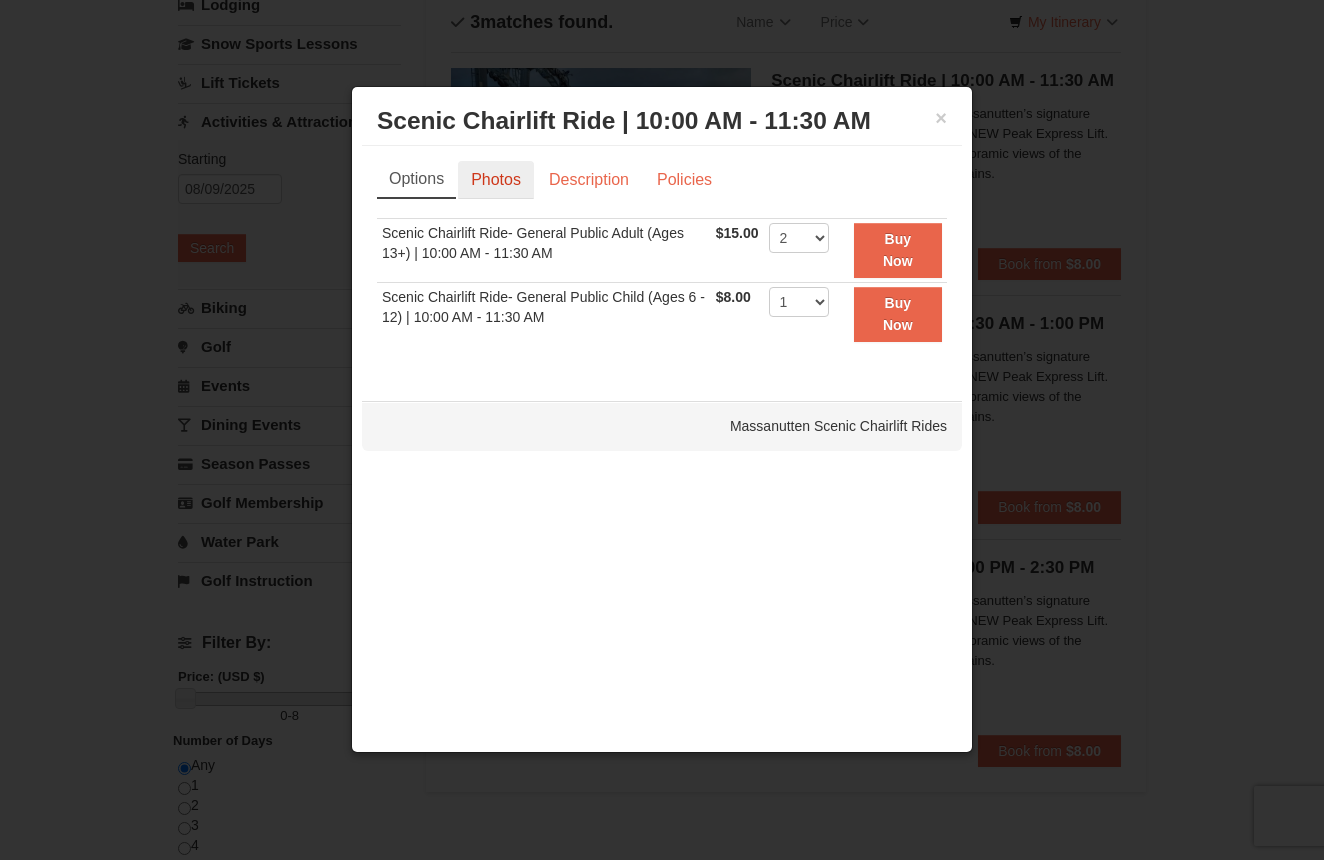 click on "Photos" at bounding box center [496, 180] 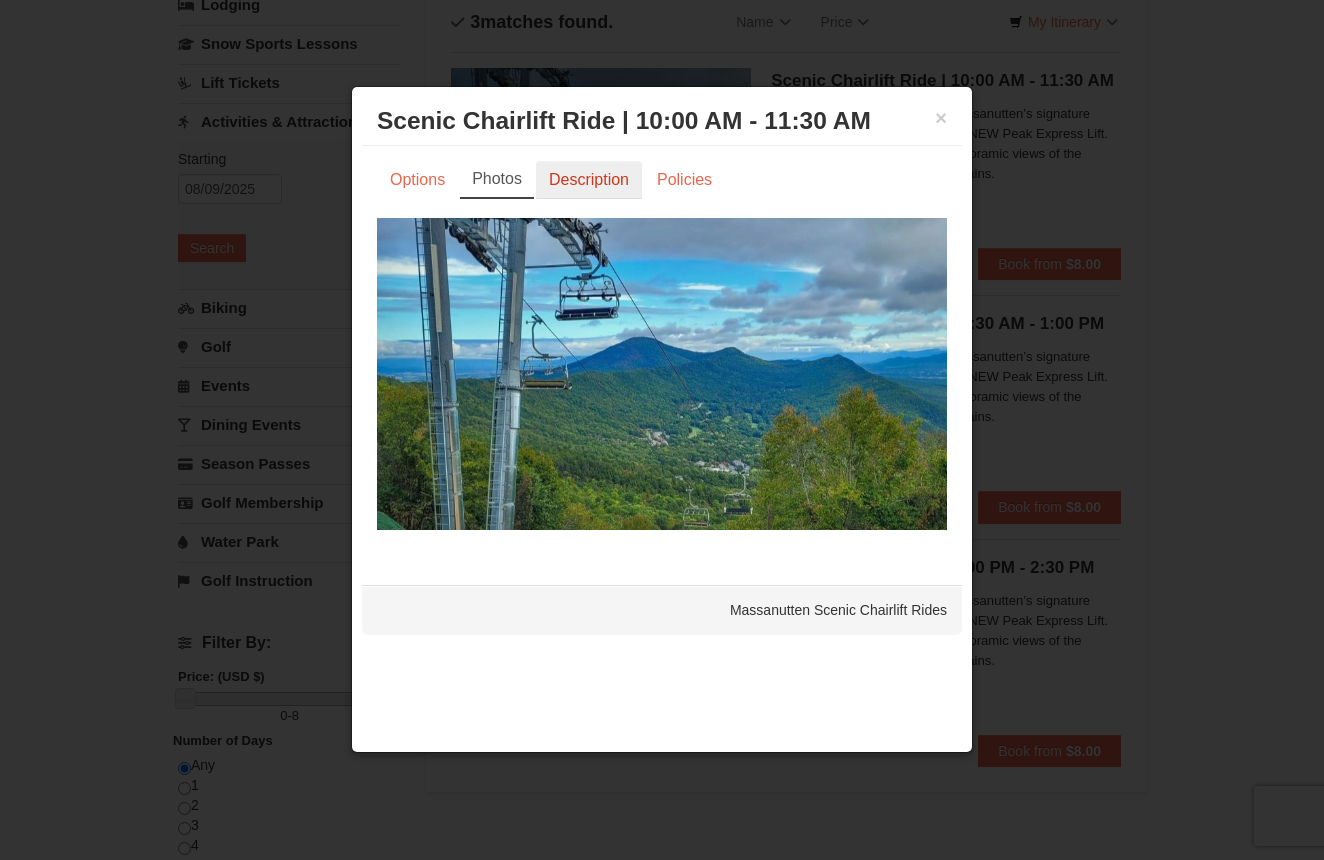 click on "Description" at bounding box center [589, 180] 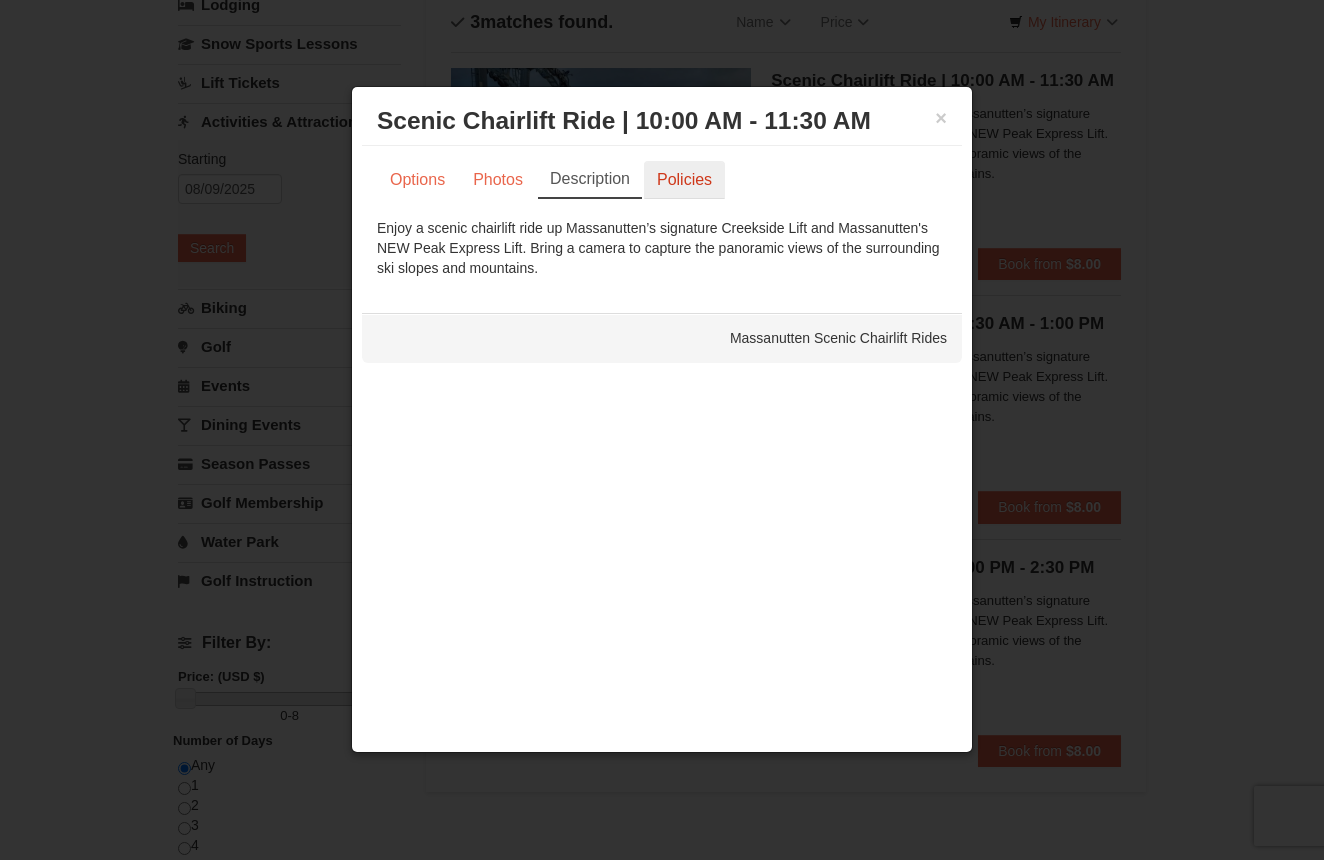 click on "Policies" at bounding box center (684, 180) 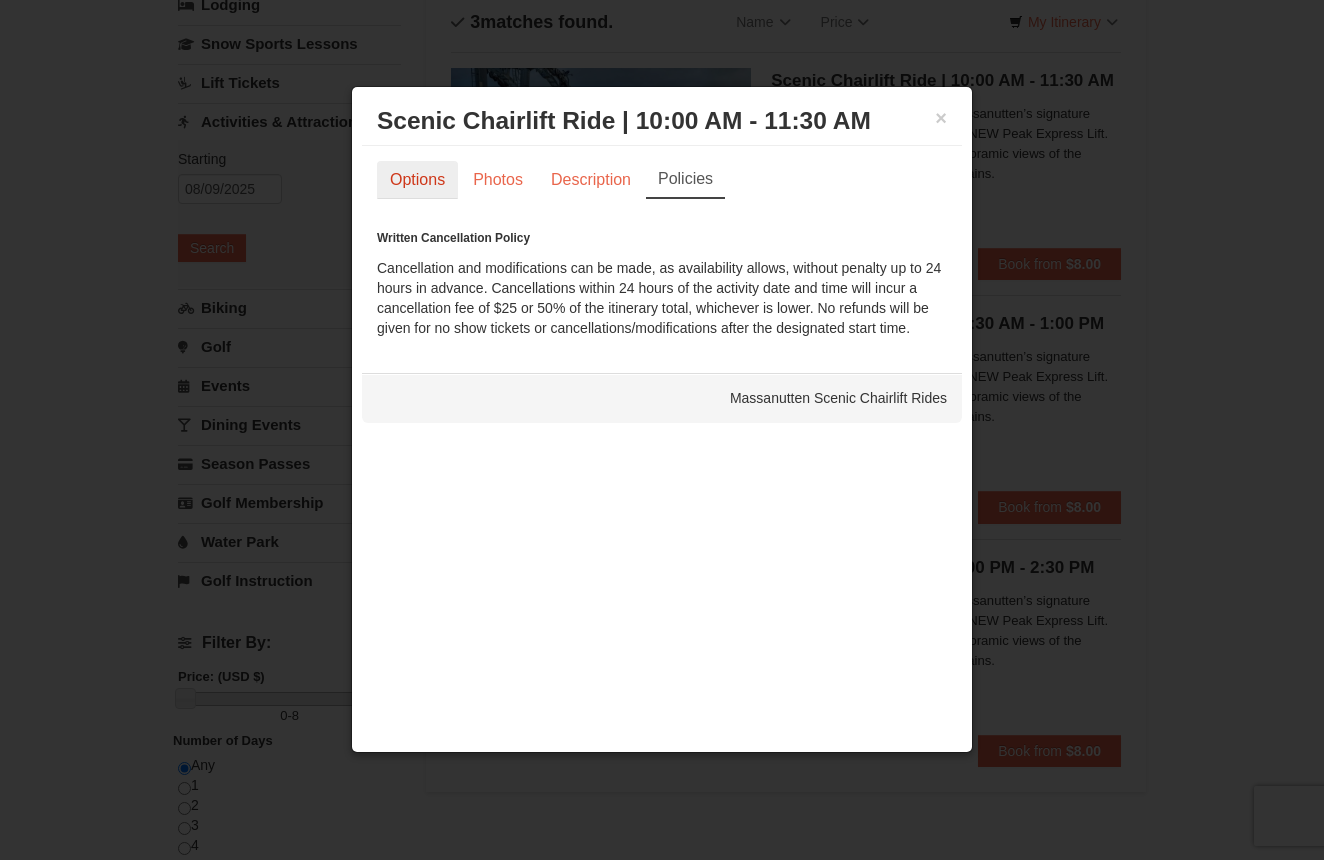click on "Options" at bounding box center (417, 180) 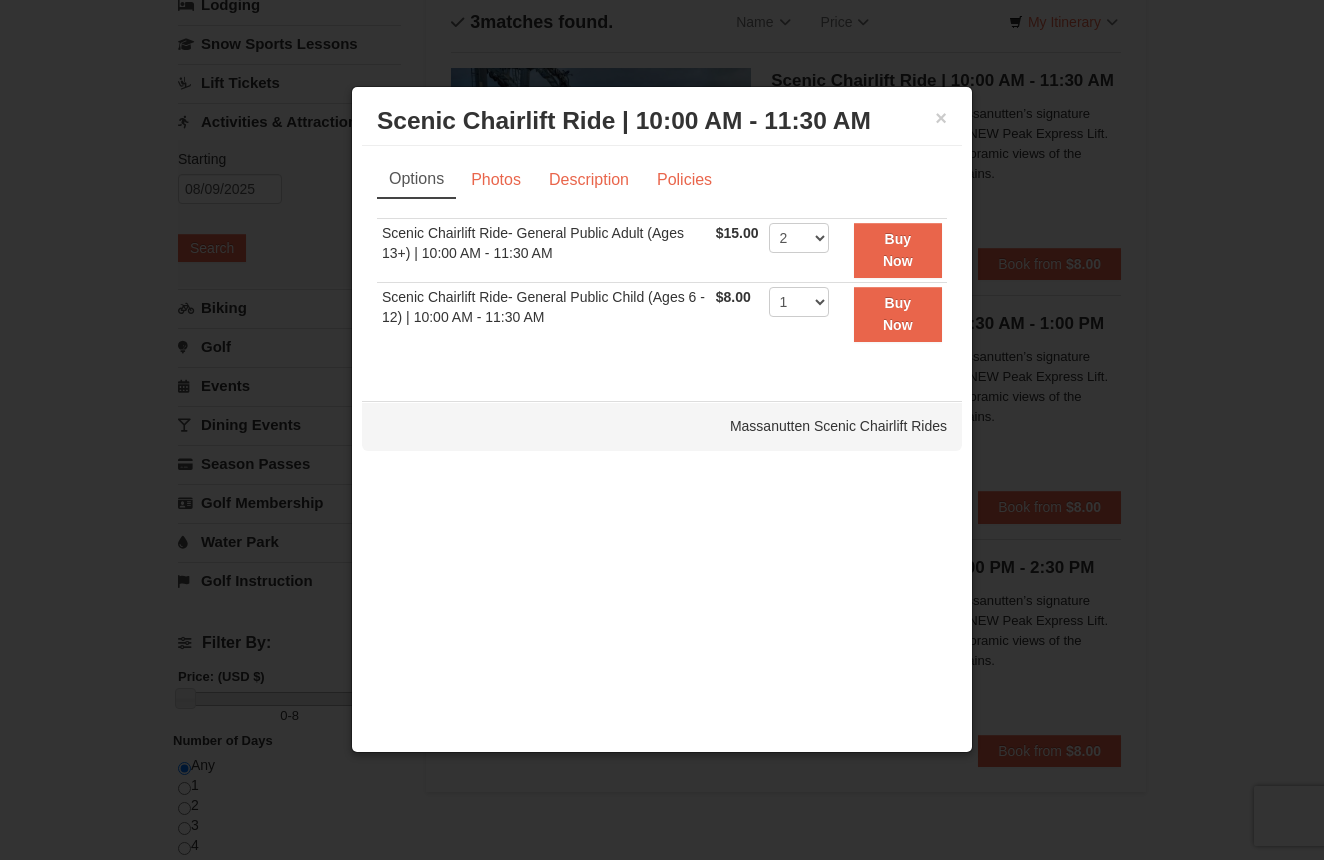 click on "$8.00
Includes all fees. Tax excluded." at bounding box center (737, 313) 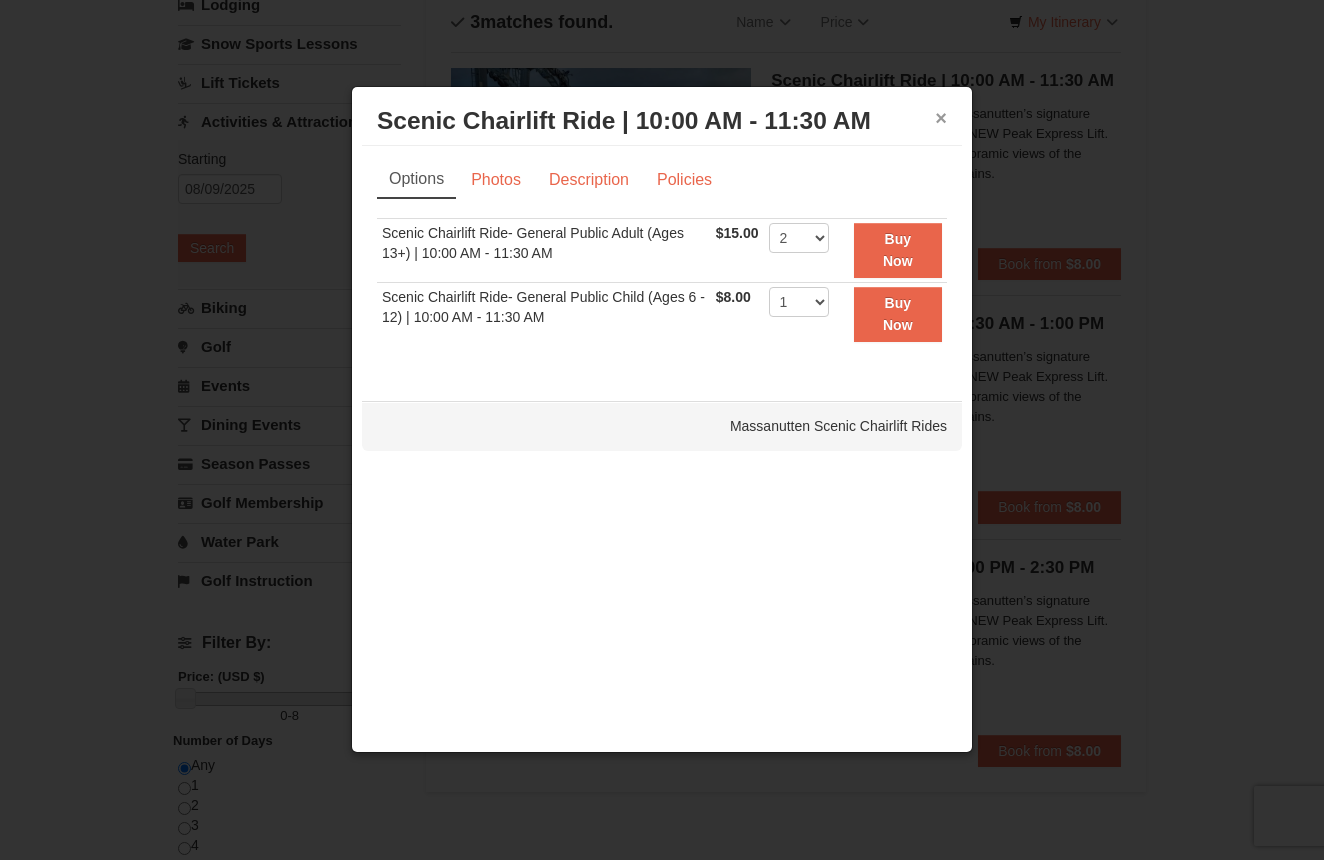 click on "×" at bounding box center [941, 118] 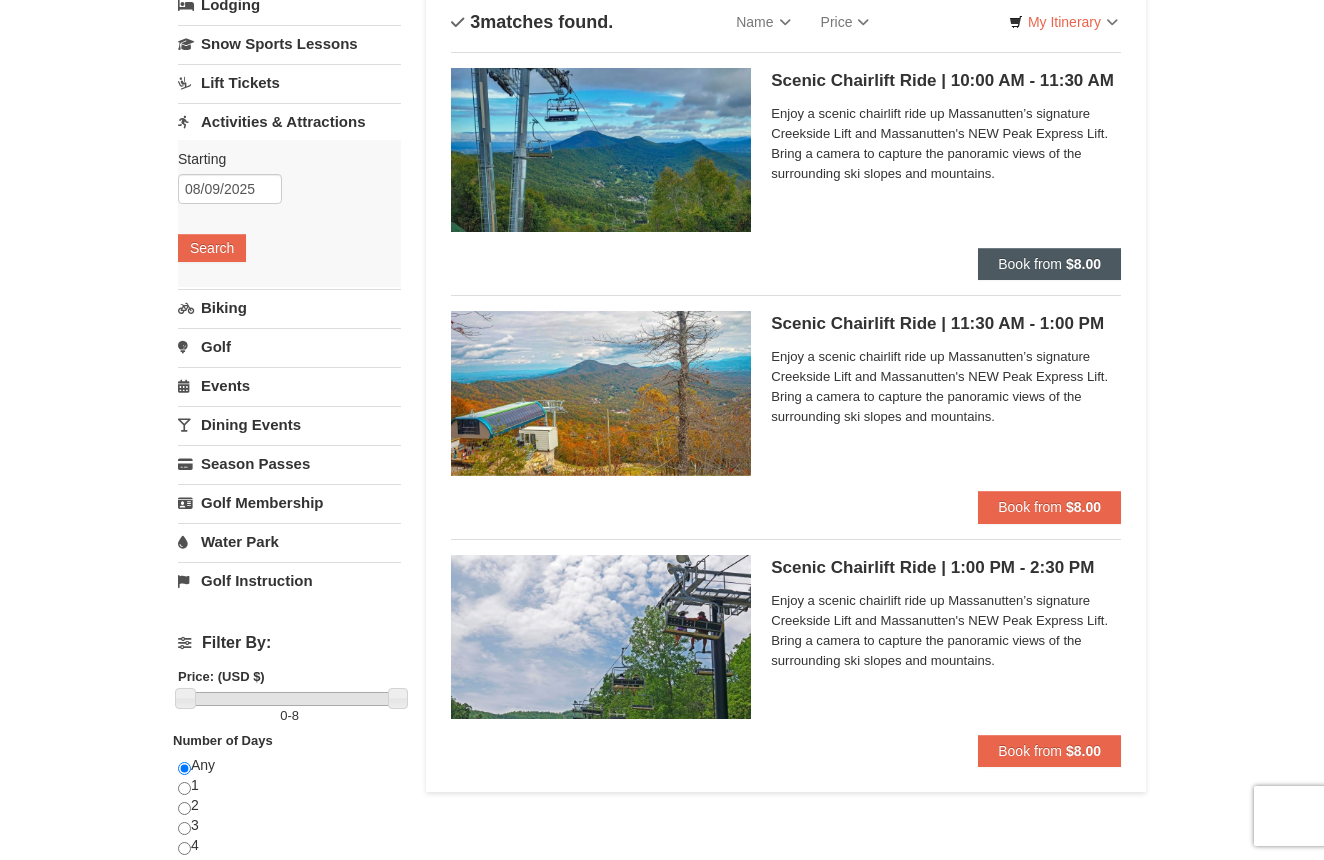 click on "Book from" at bounding box center (1030, 264) 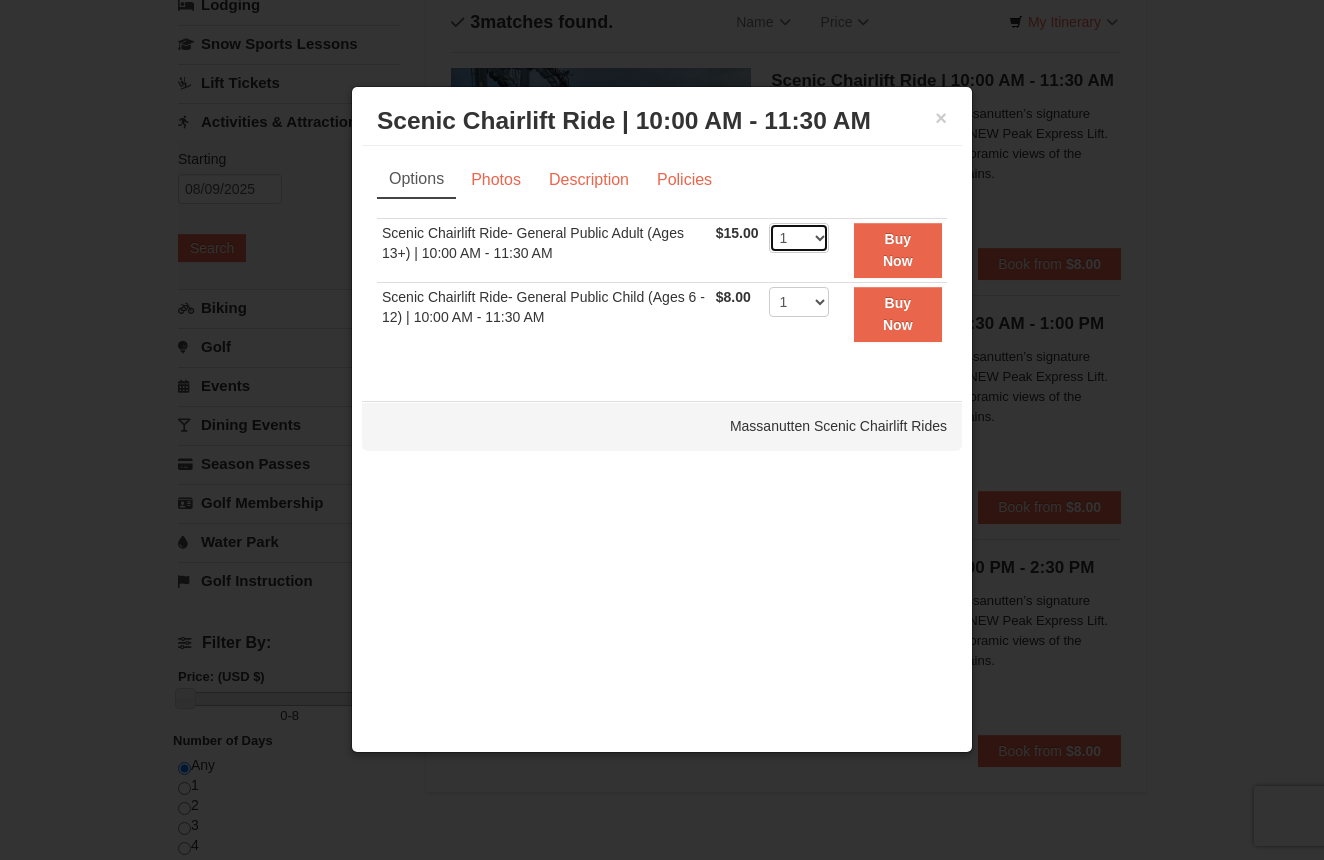 select on "2" 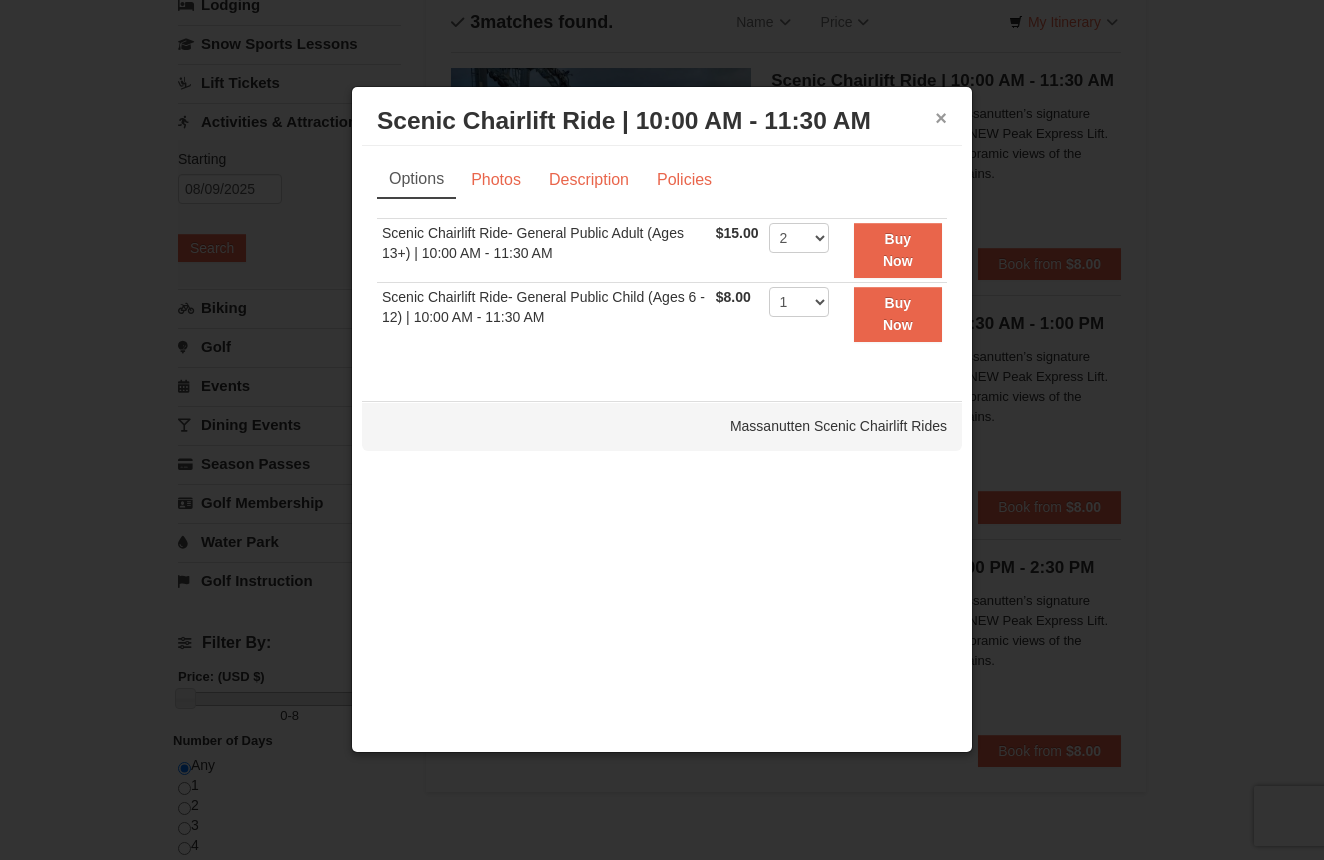 click on "×" at bounding box center (941, 118) 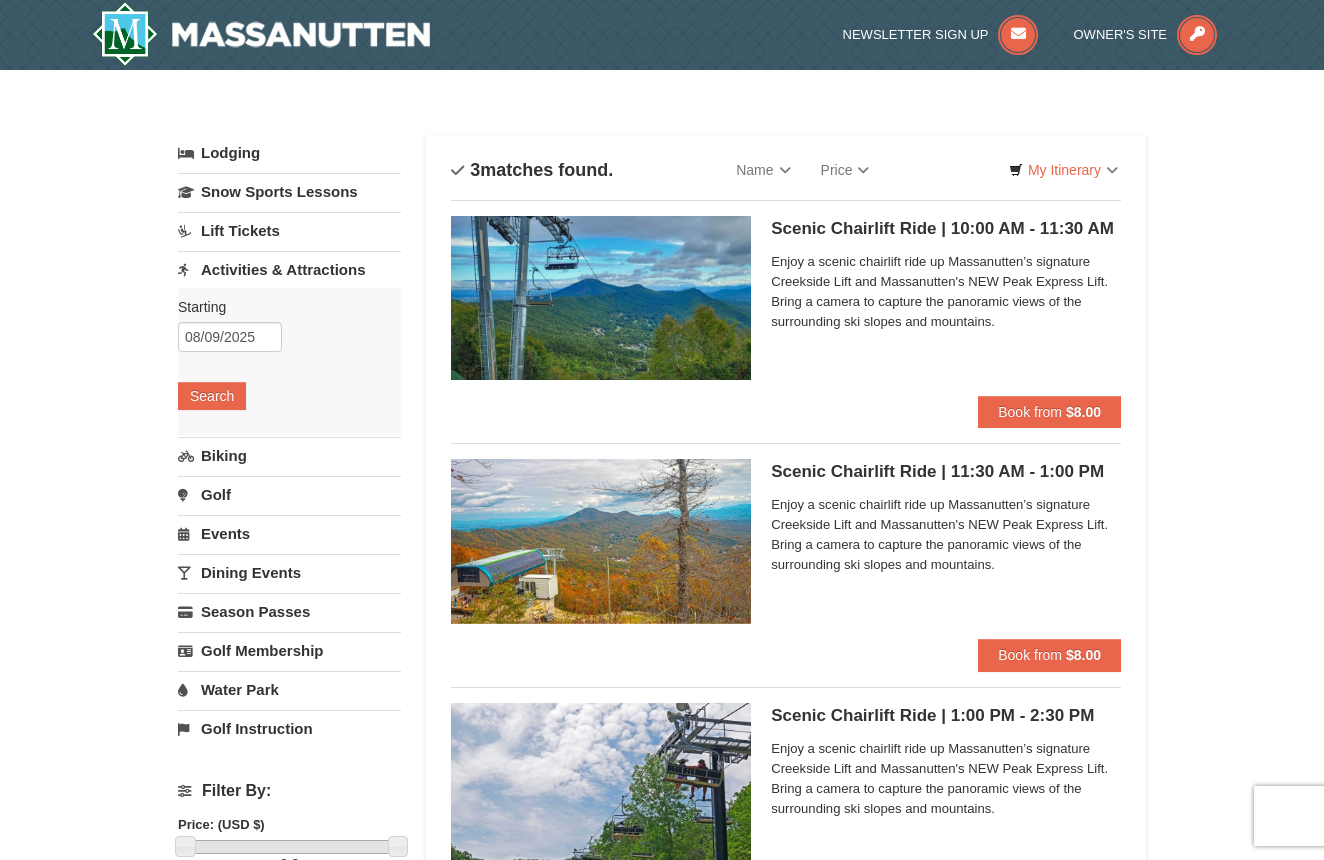 scroll, scrollTop: 0, scrollLeft: 0, axis: both 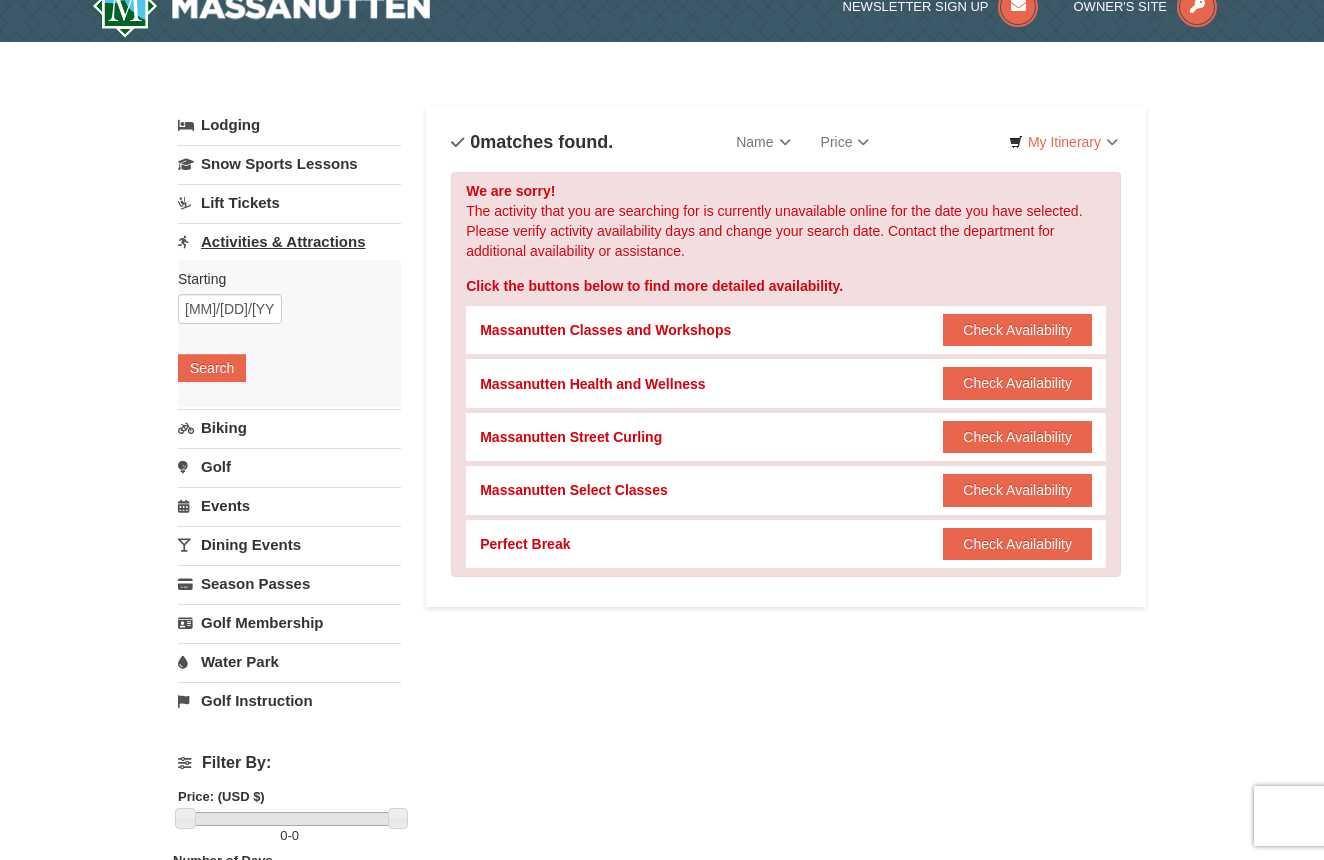 click on "Activities & Attractions" at bounding box center [289, 241] 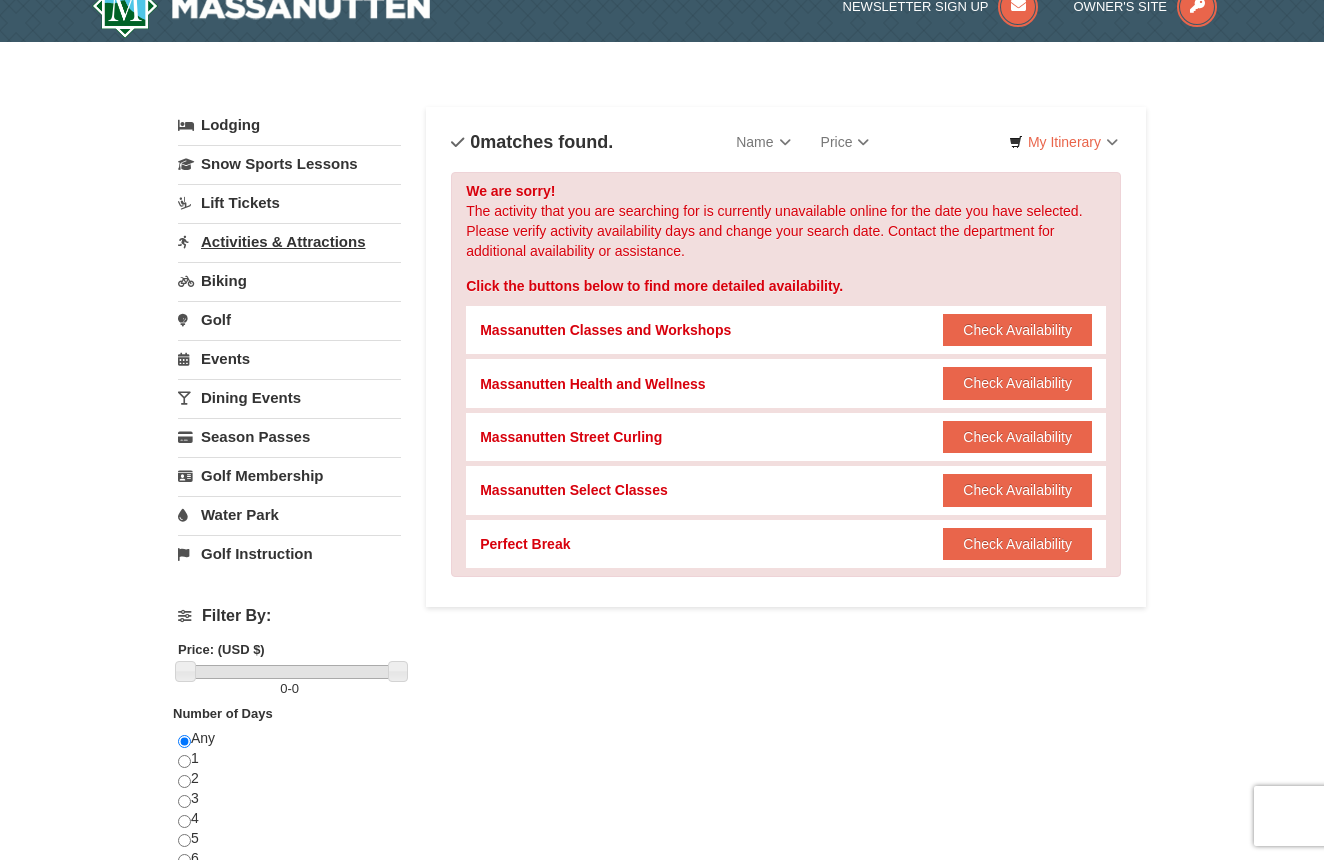 click on "Activities & Attractions" at bounding box center (289, 241) 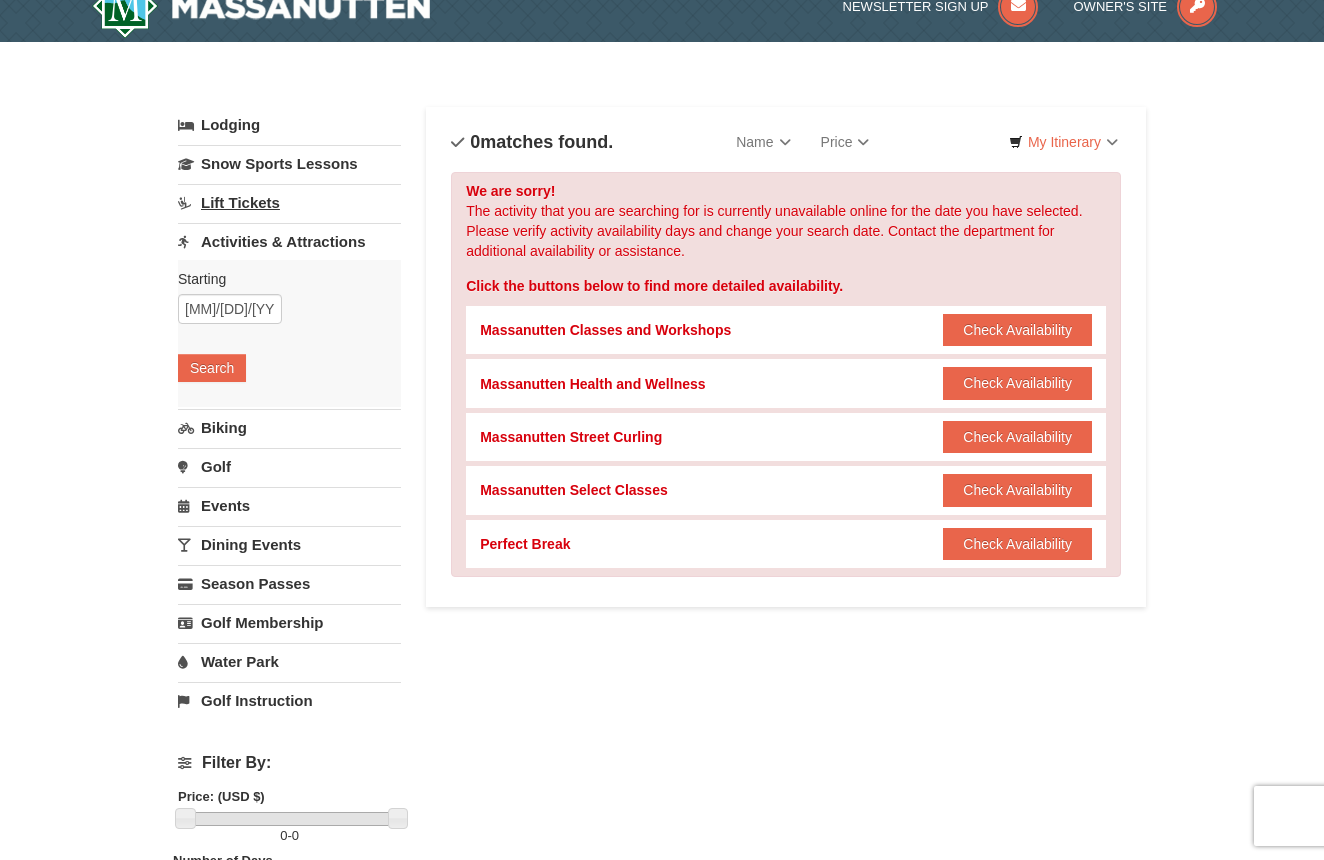 click on "Lift Tickets" at bounding box center [289, 202] 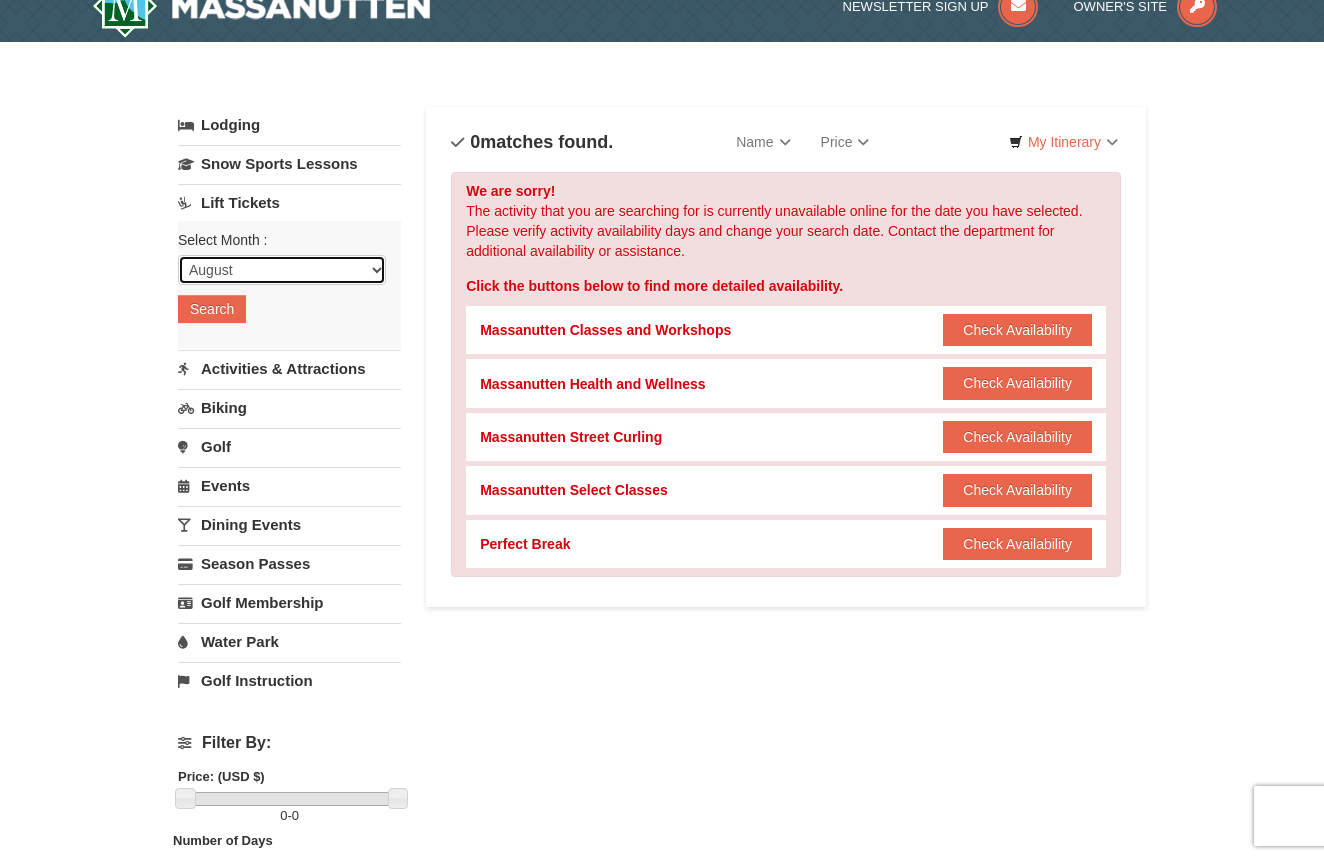 select on "10" 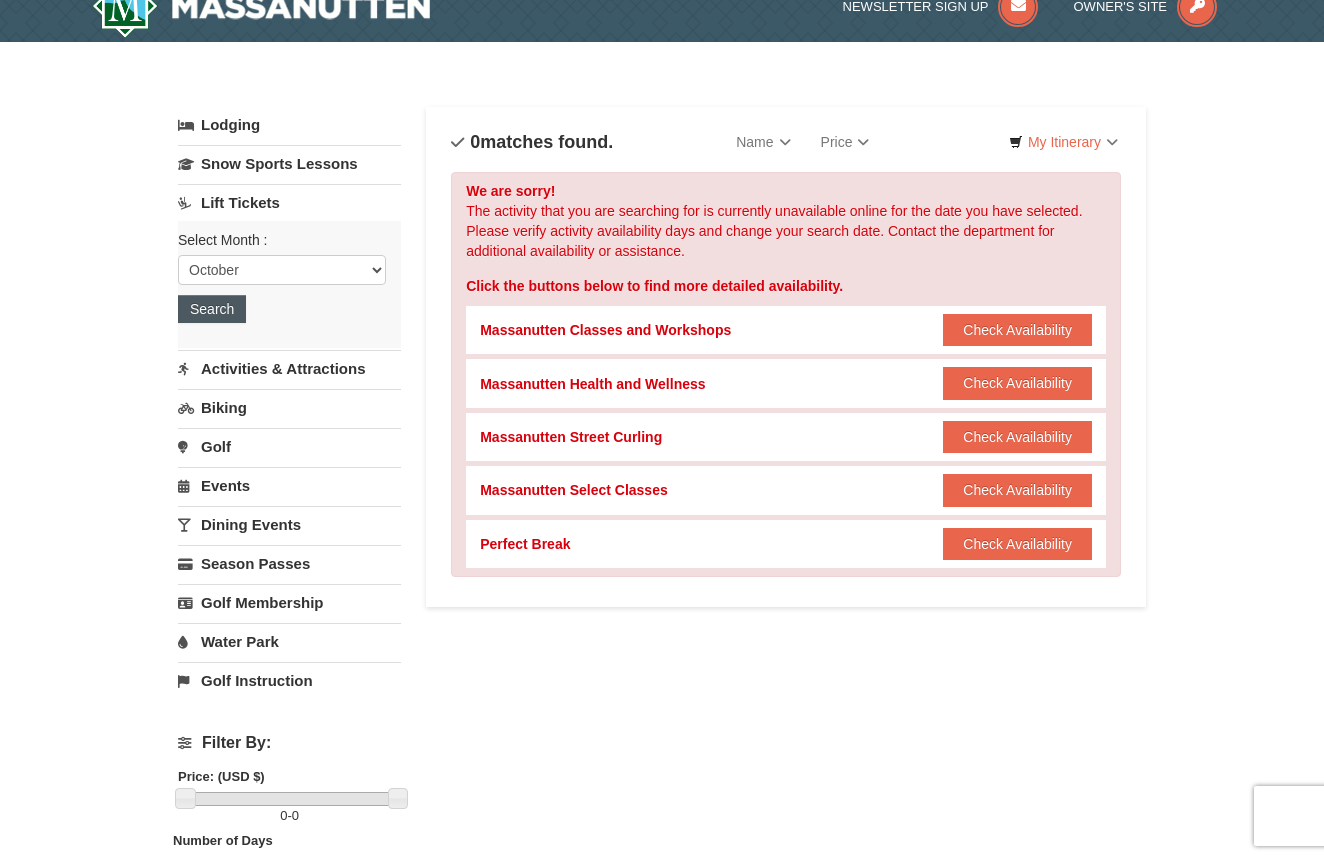 click on "Search" at bounding box center [212, 309] 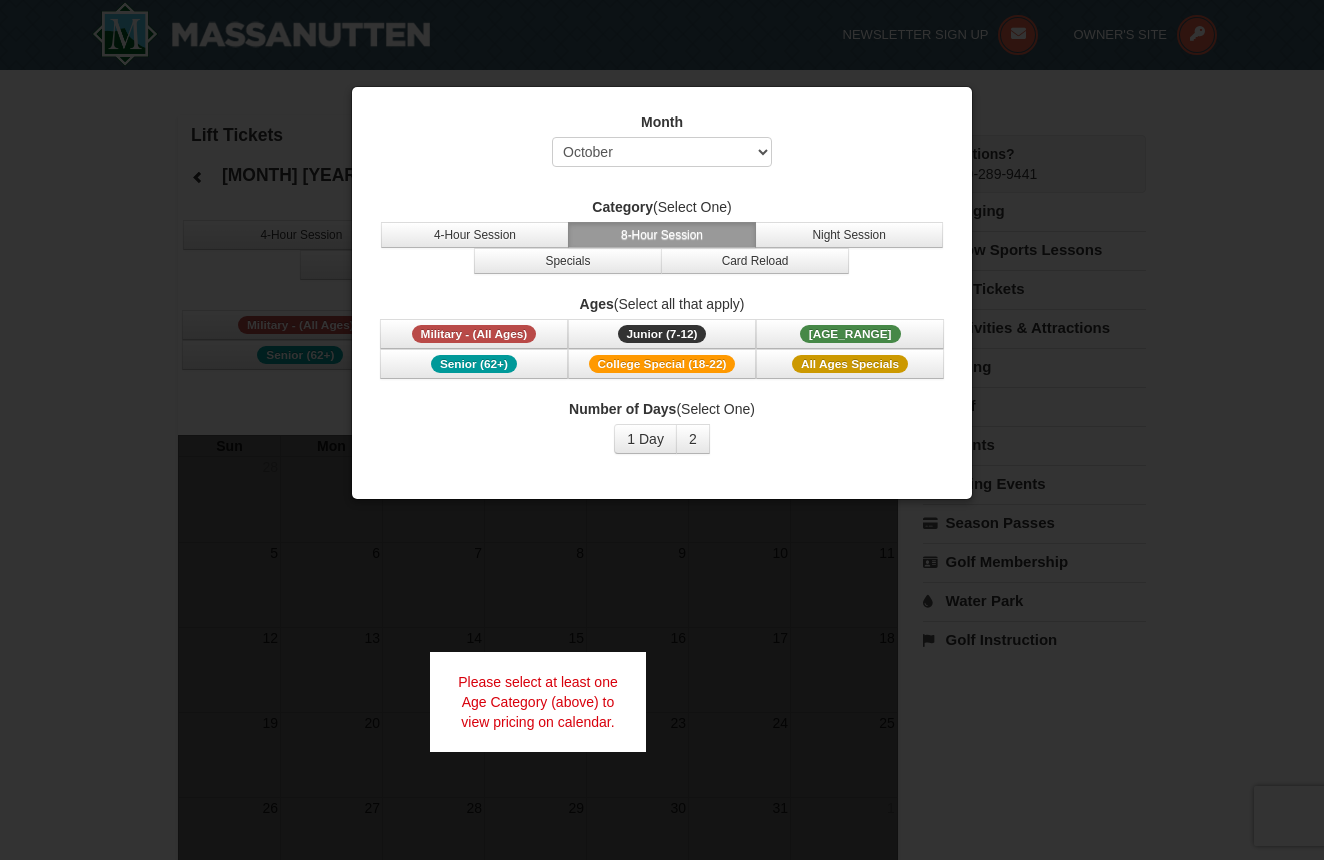 select on "10" 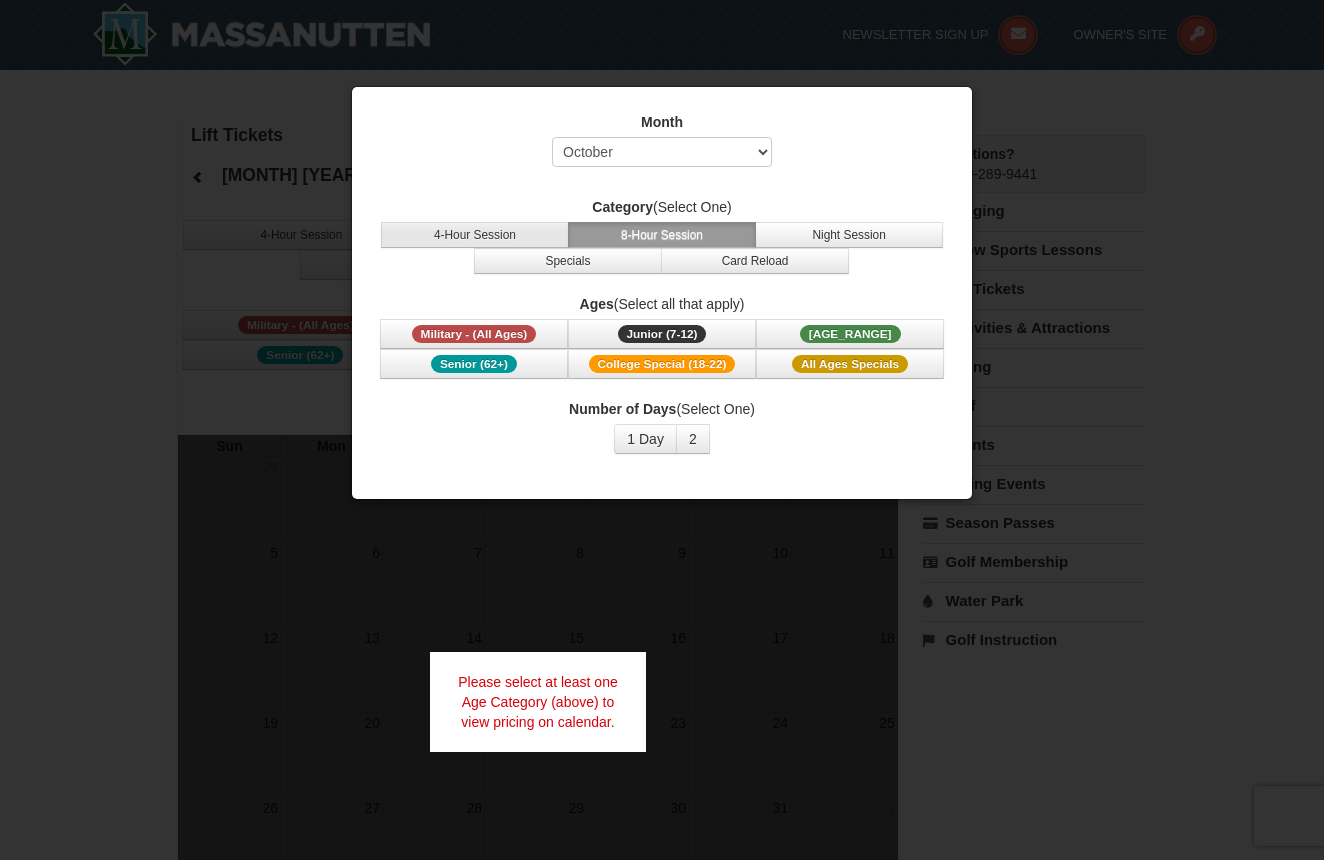 click on "4-Hour Session" at bounding box center (475, 235) 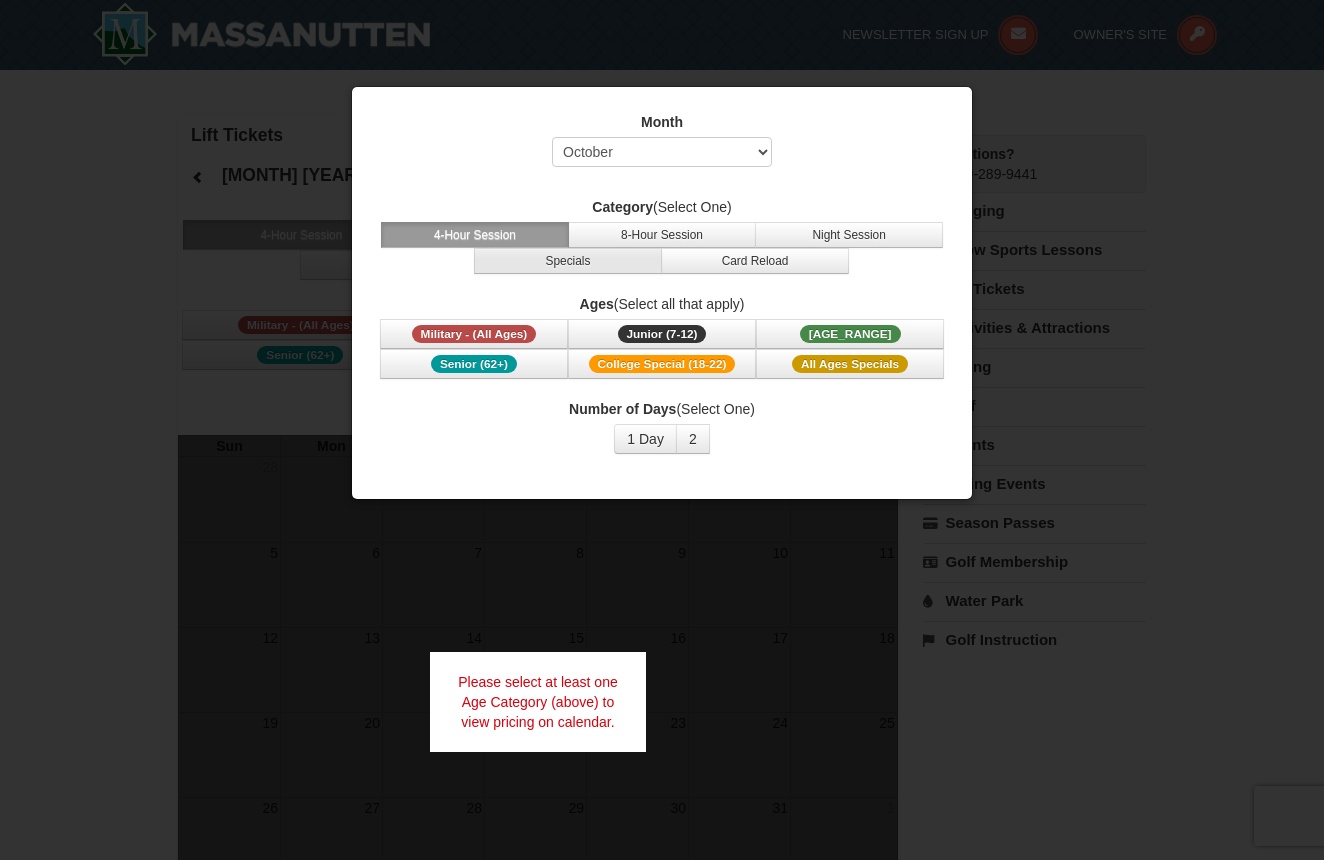 click on "Specials" at bounding box center (568, 261) 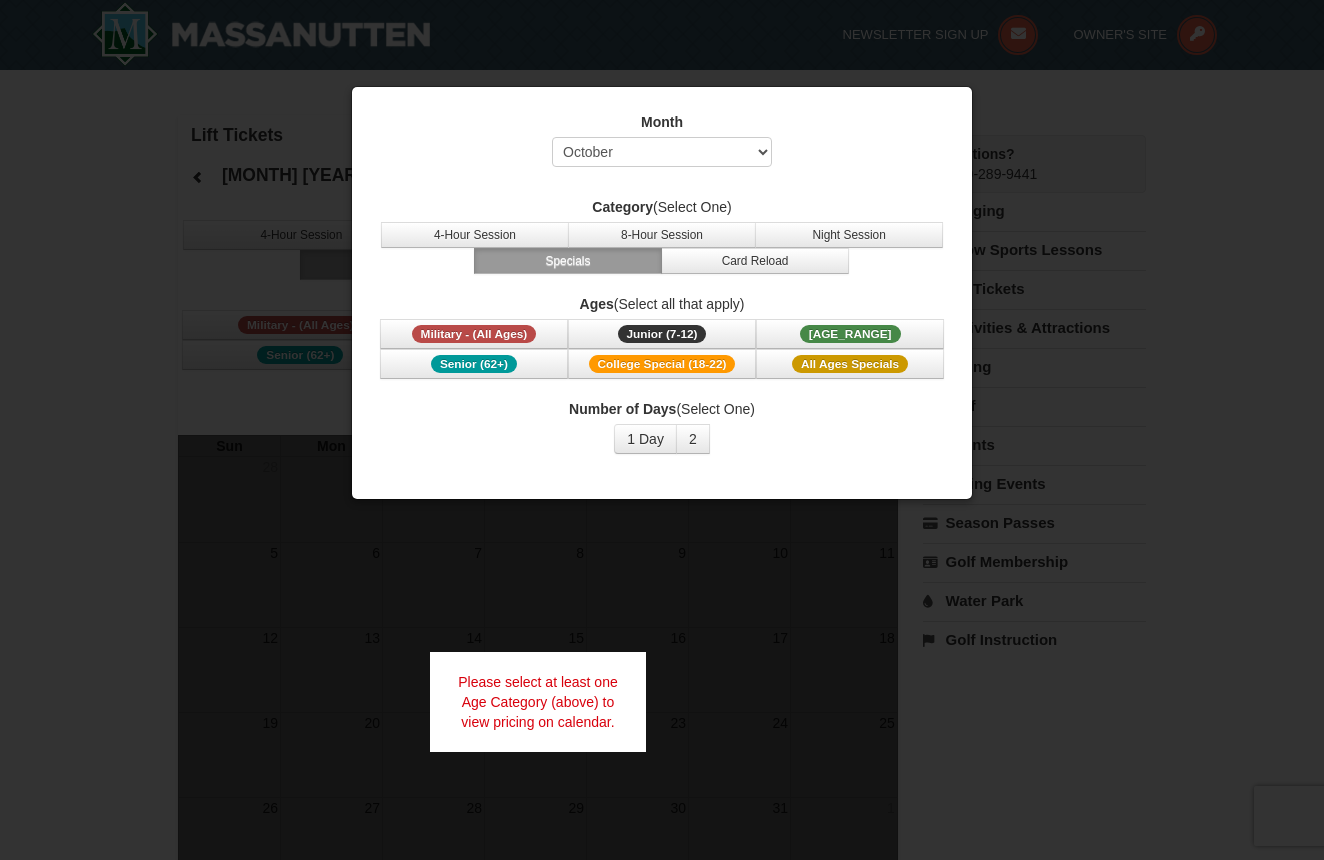 click on "Specials" at bounding box center [568, 261] 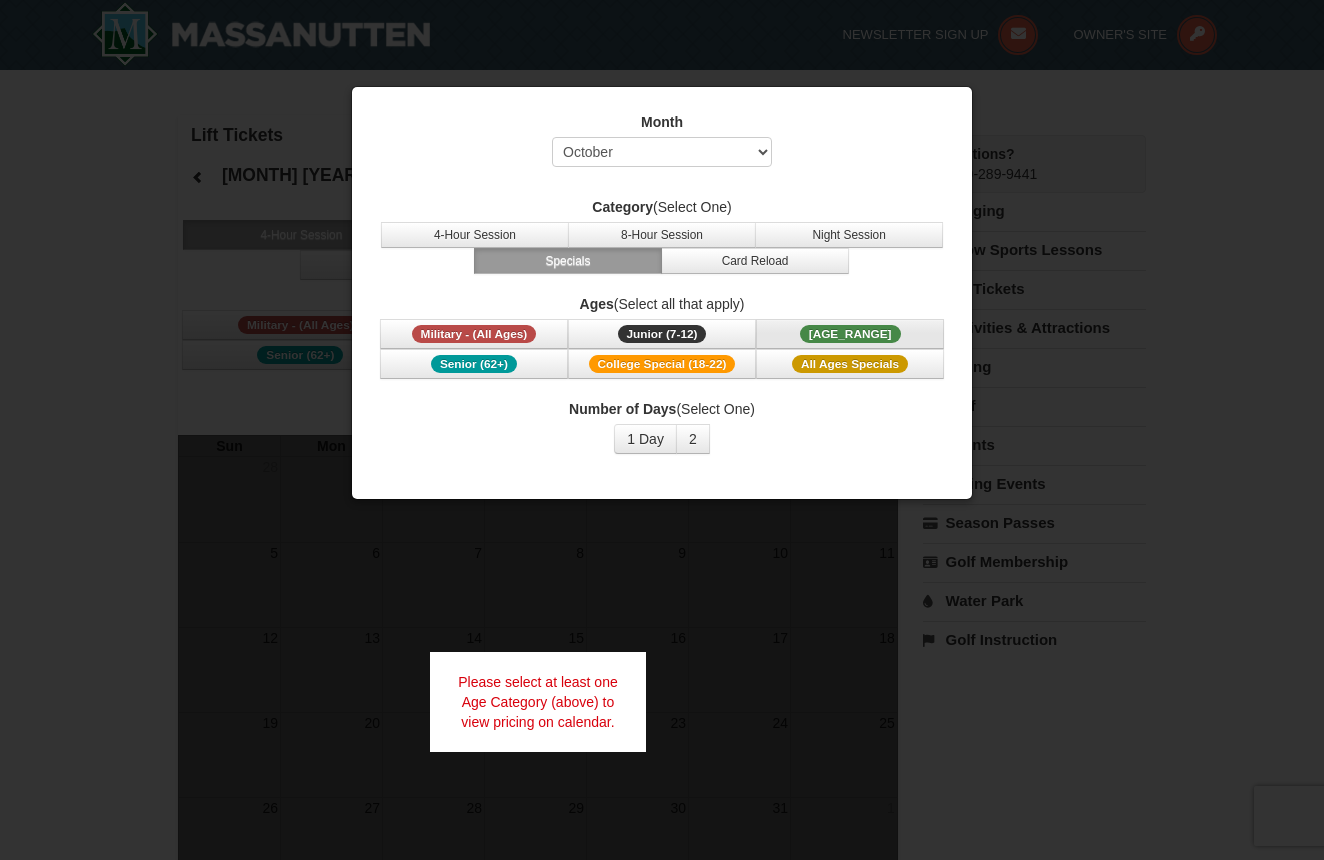 click on "Adult (13-61)" at bounding box center (850, 334) 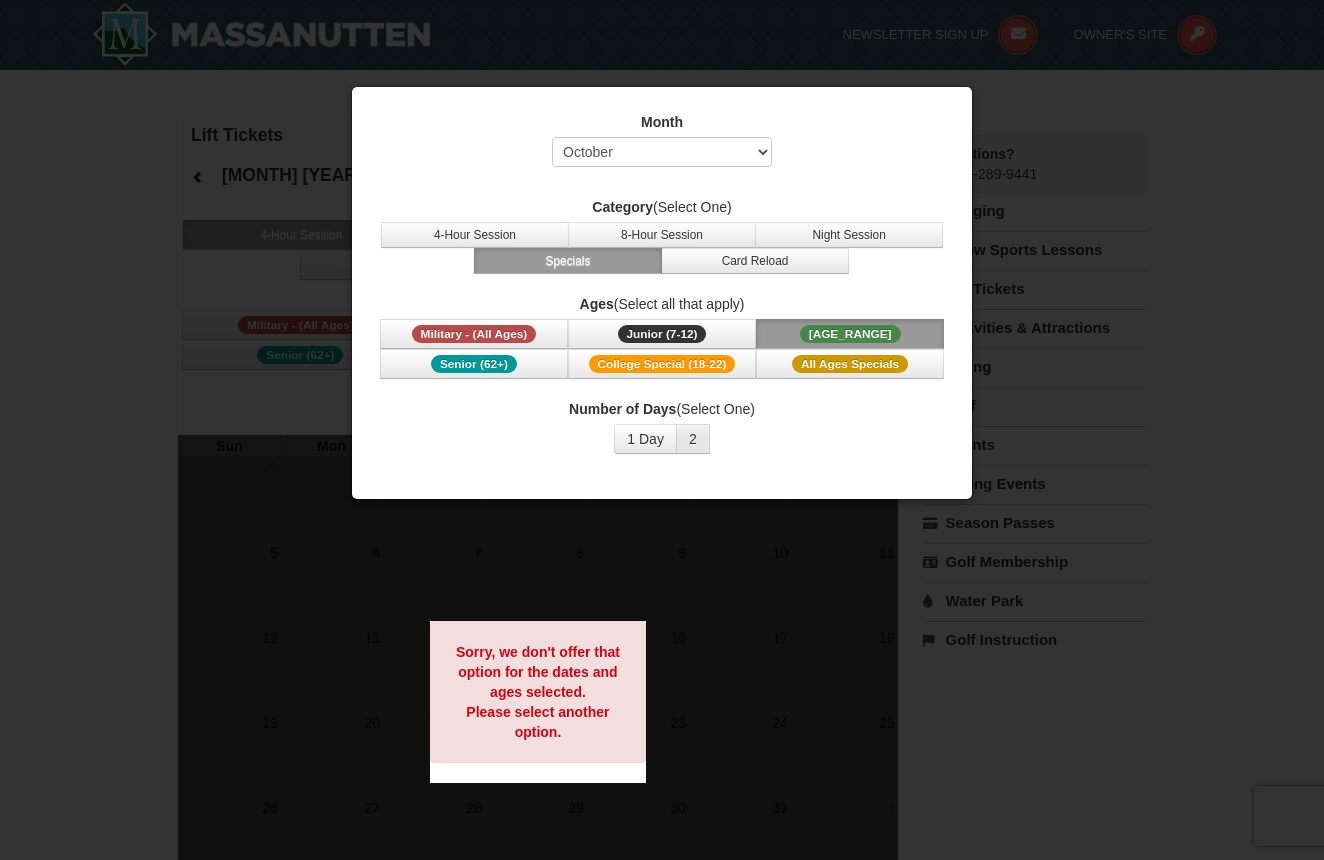 click on "2" at bounding box center [693, 439] 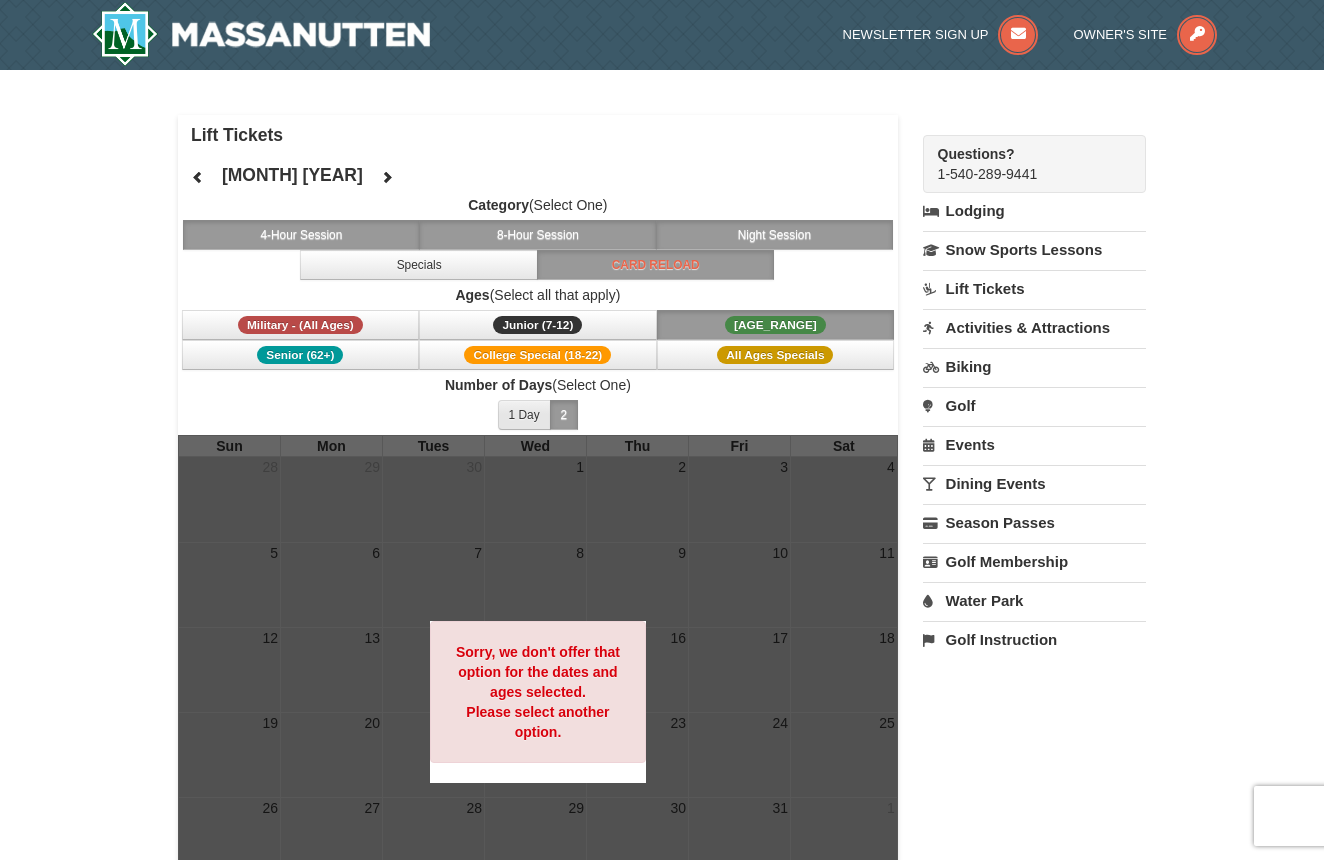 click on "1 Day" at bounding box center (524, 415) 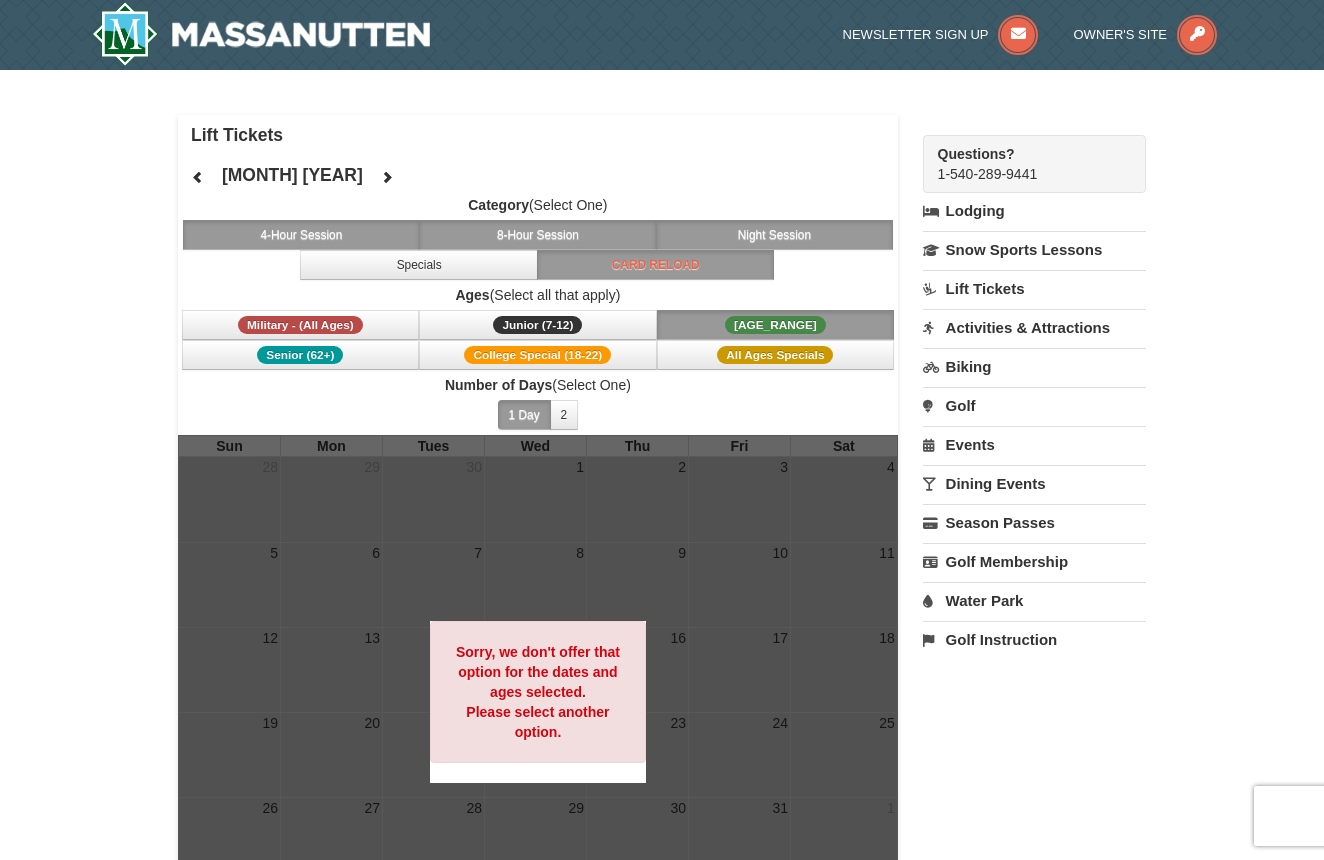 click on "8-Hour Session" at bounding box center [538, 235] 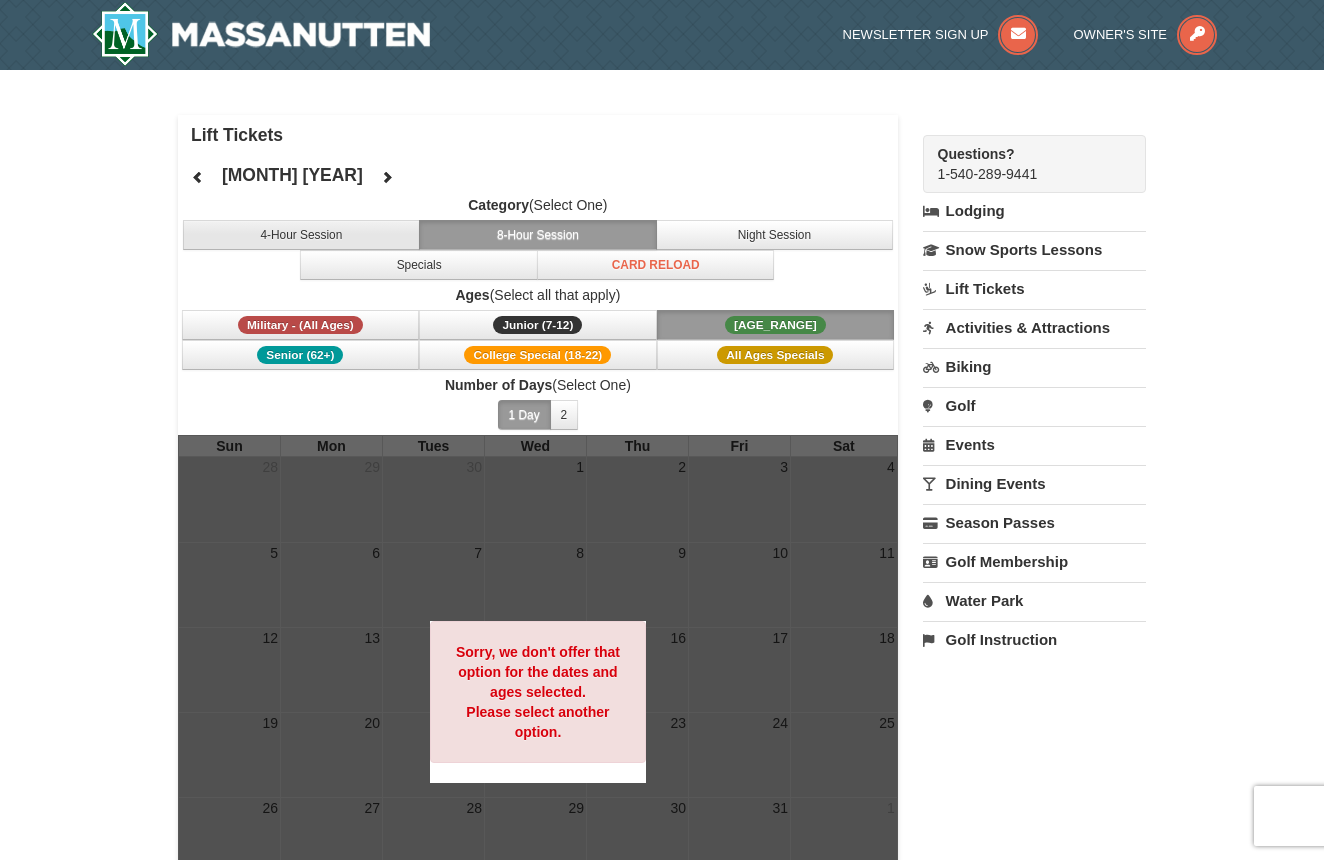 click on "4-Hour Session" at bounding box center (302, 235) 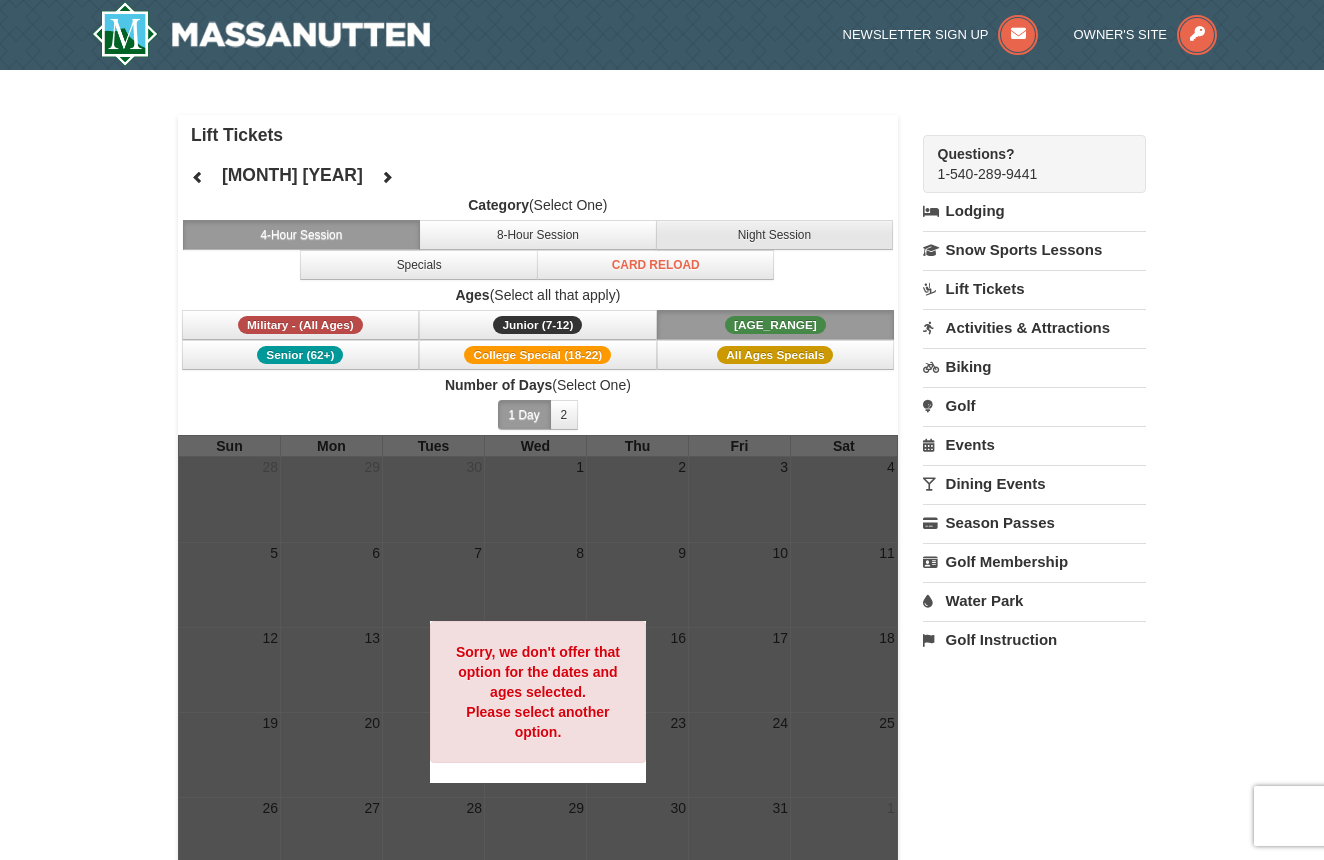 click on "Night Session" at bounding box center (775, 235) 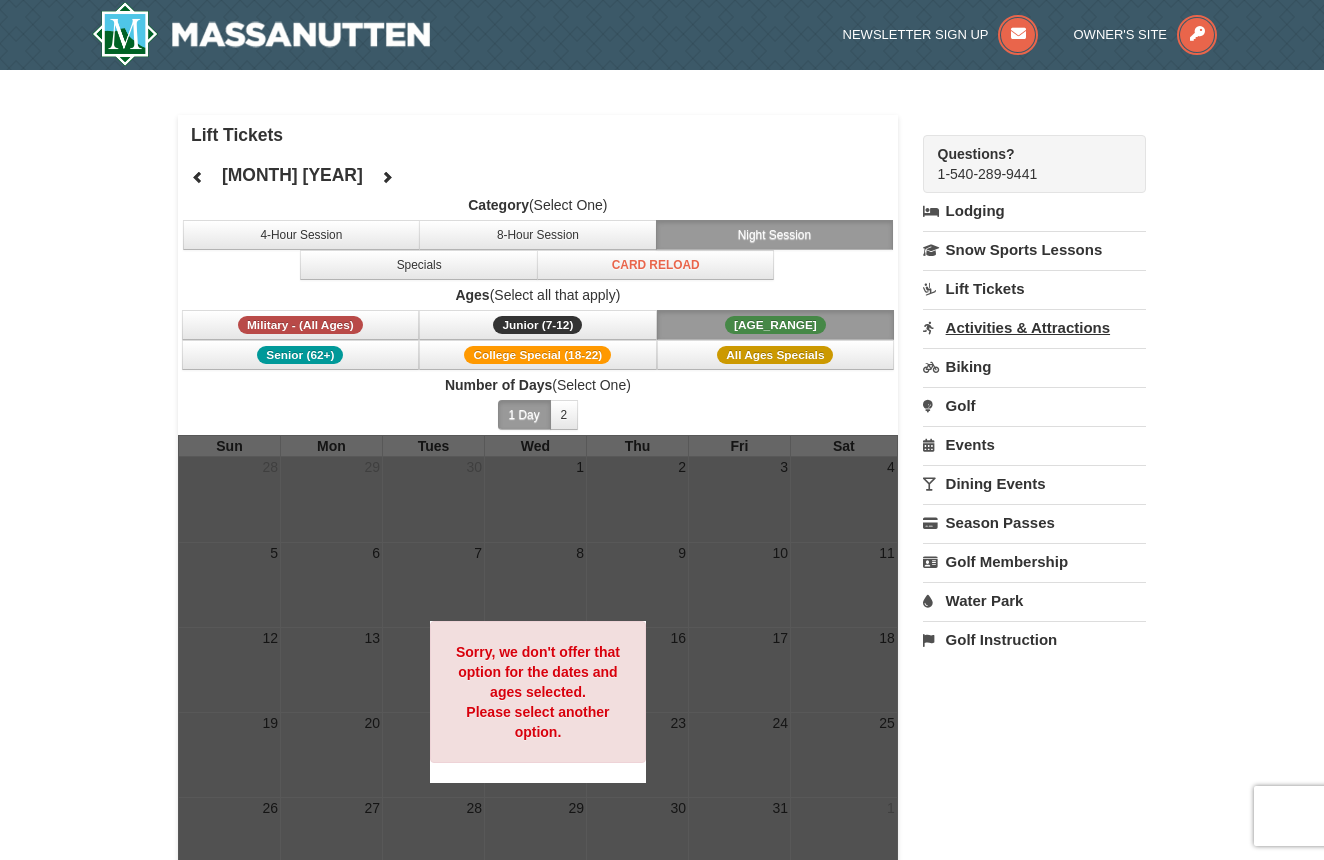 click on "Activities & Attractions" at bounding box center (1034, 327) 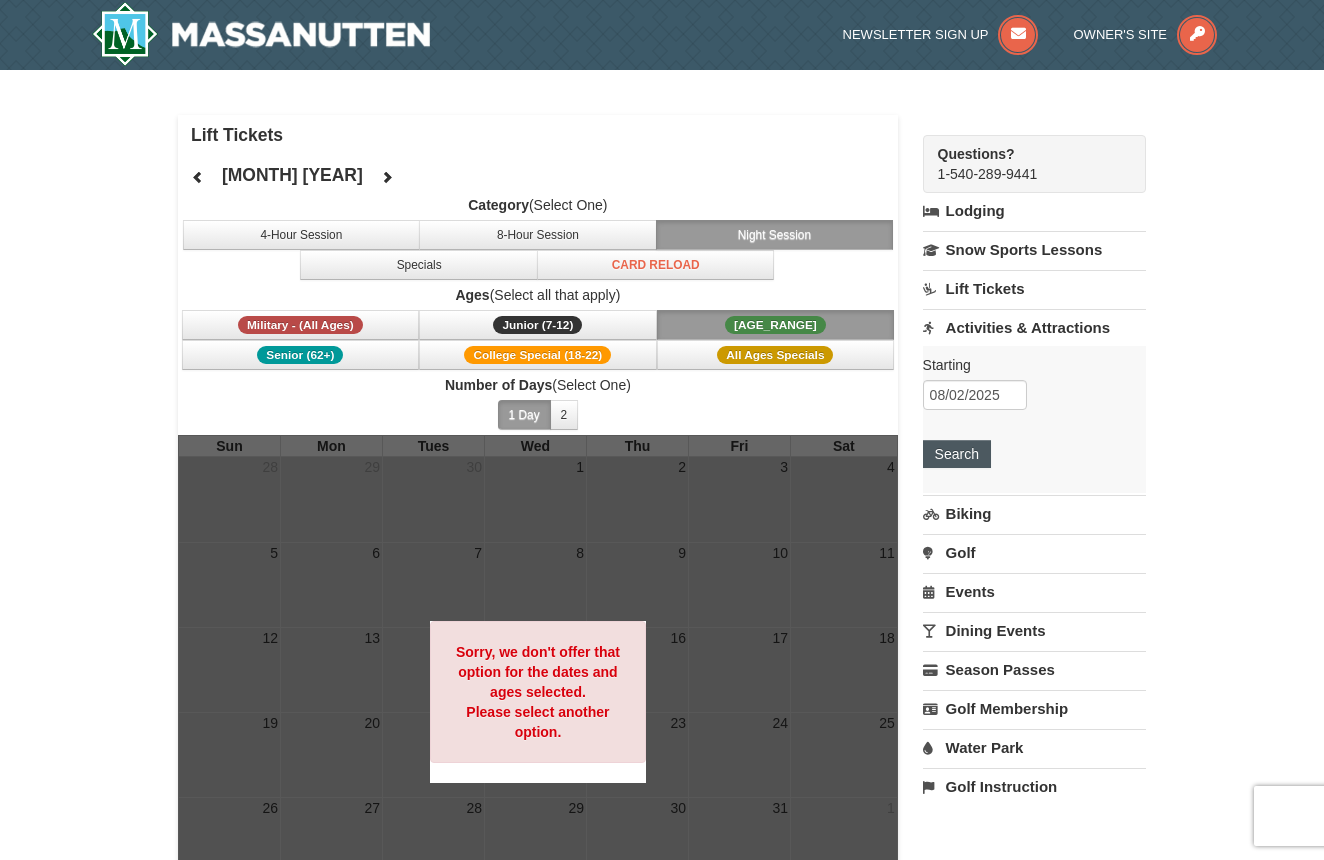 click on "Search" at bounding box center [957, 454] 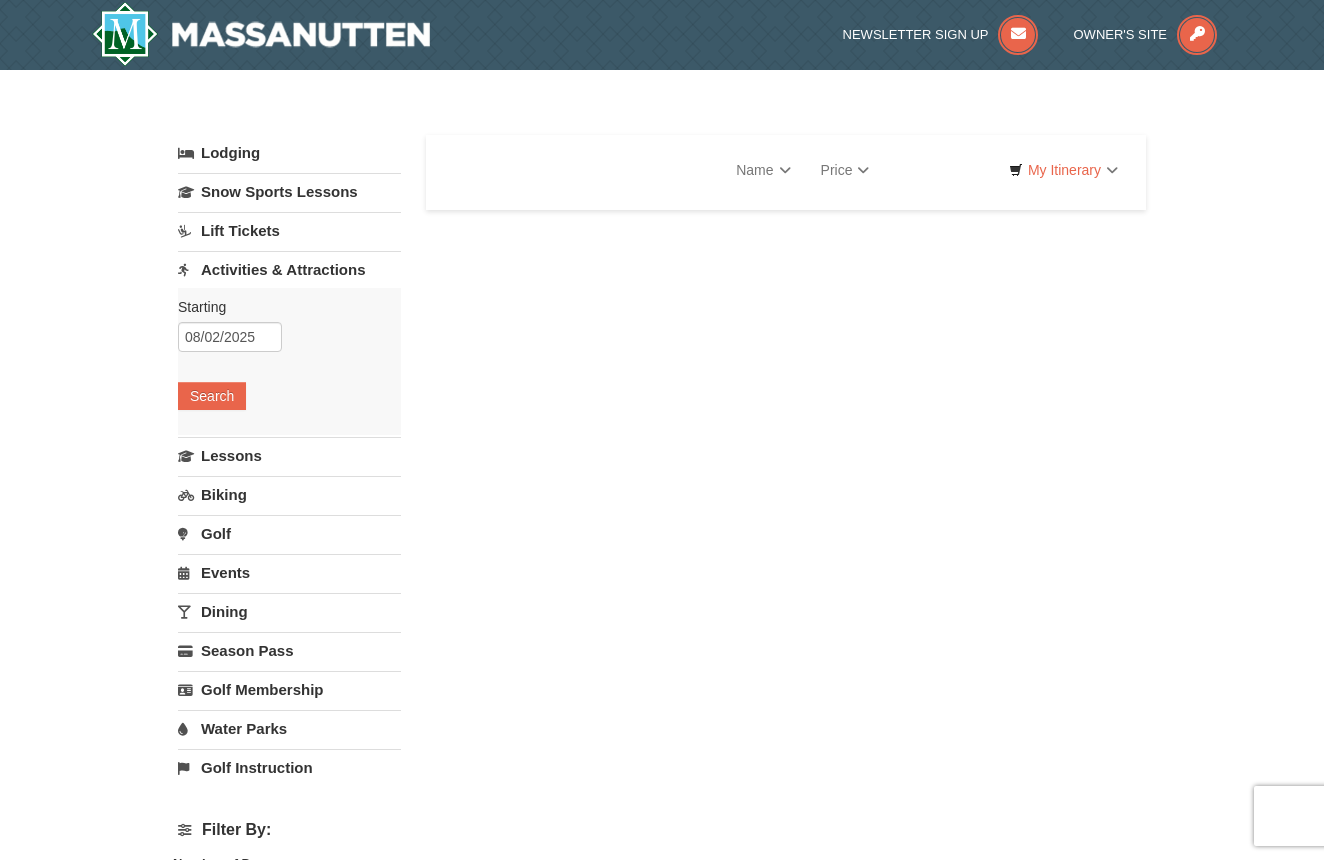 scroll, scrollTop: 0, scrollLeft: 0, axis: both 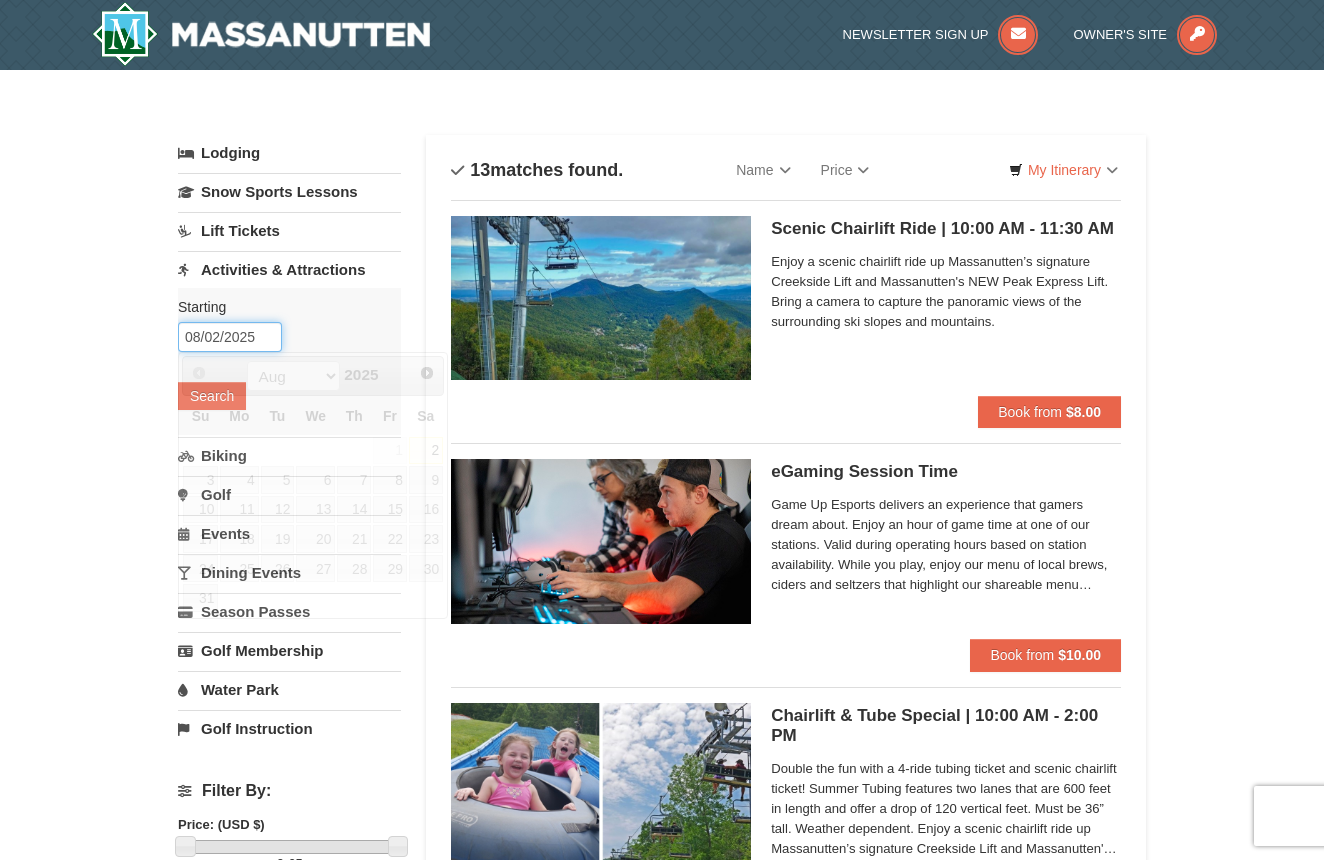 click on "08/02/2025" at bounding box center (230, 337) 